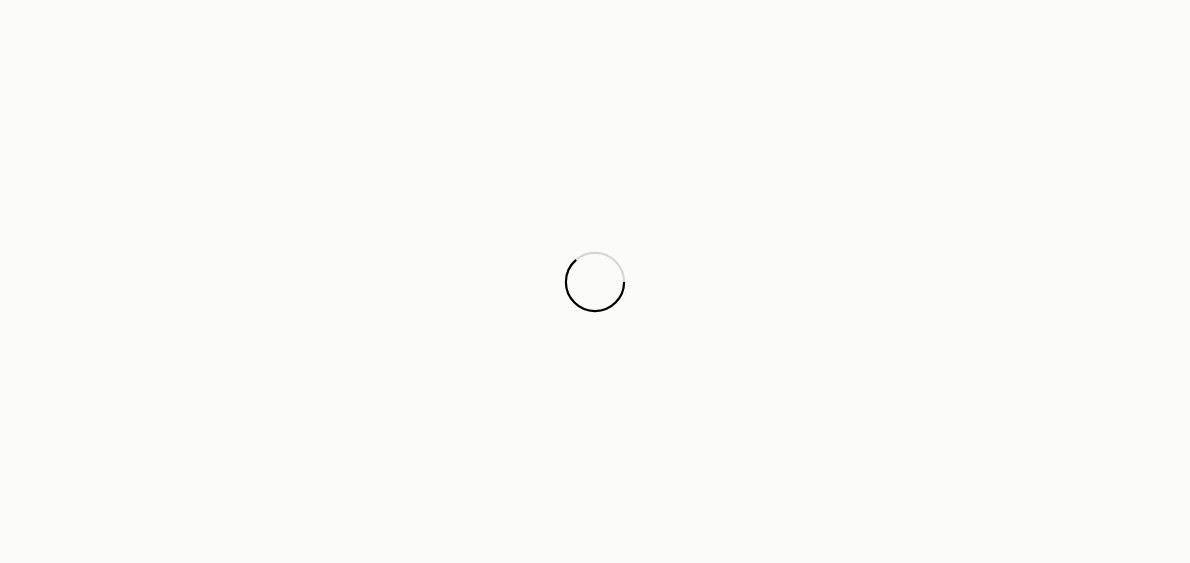 scroll, scrollTop: 0, scrollLeft: 0, axis: both 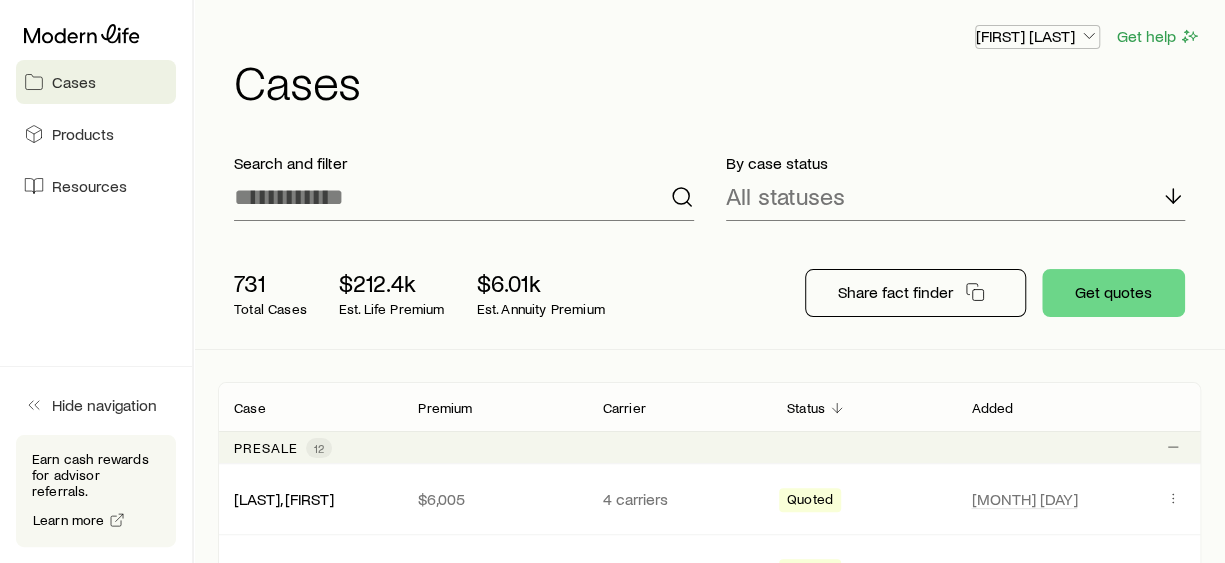 click 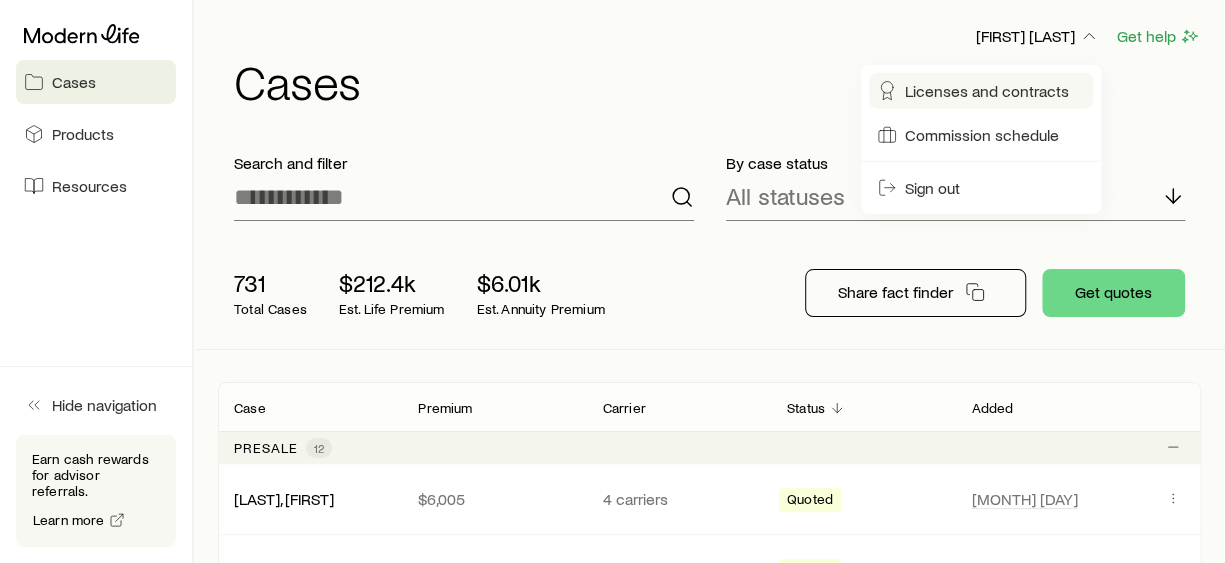 click on "Licenses and contracts" at bounding box center [987, 91] 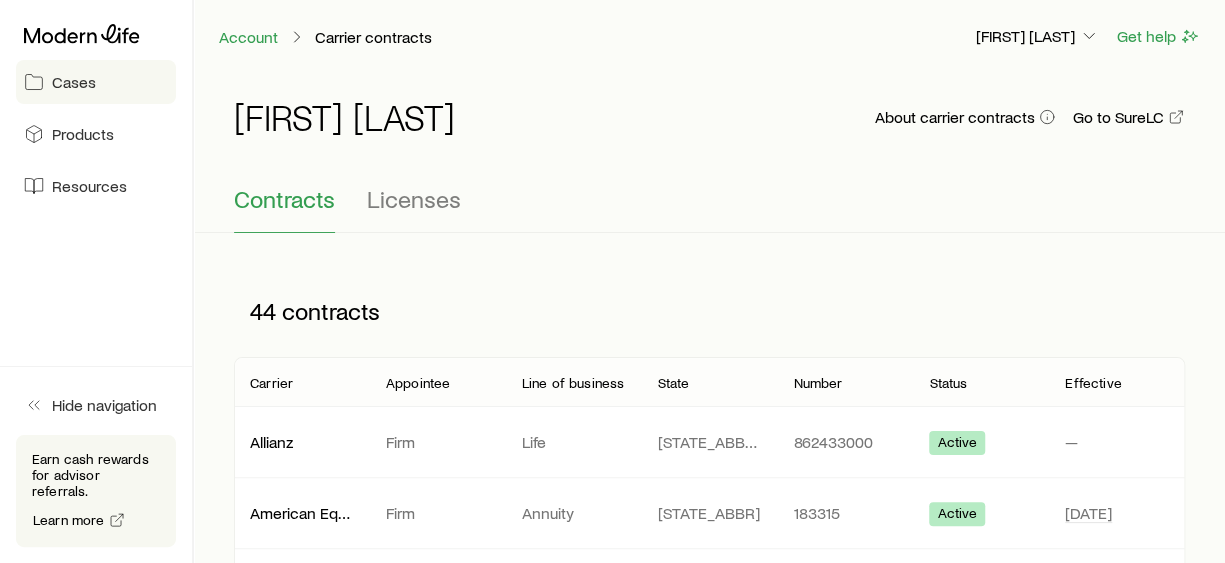 click on "Cases" at bounding box center (74, 82) 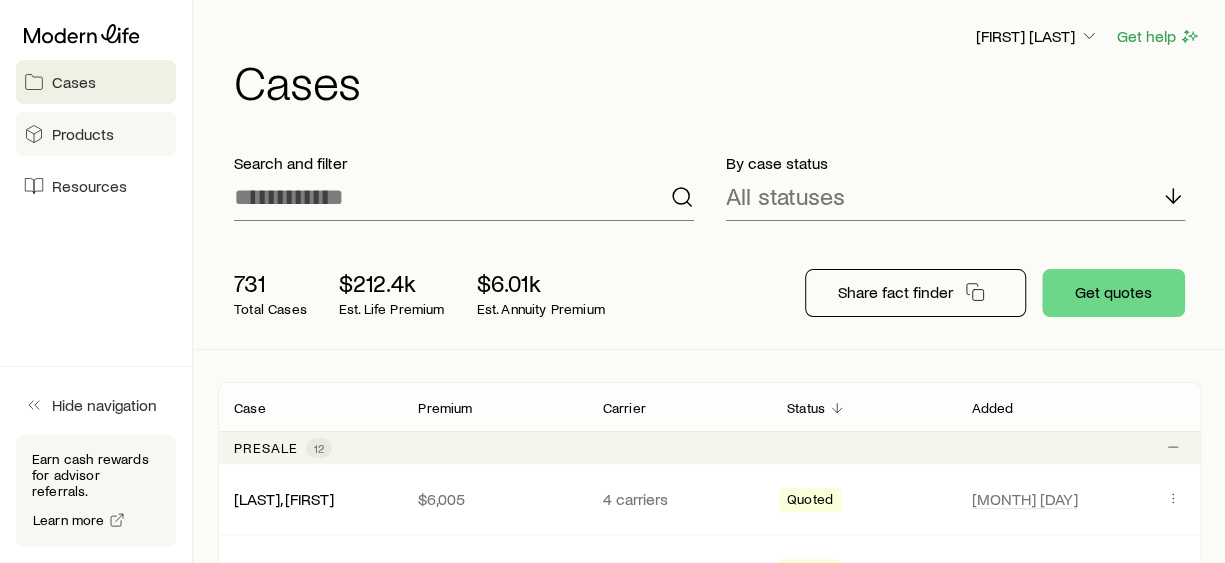 click on "Products" at bounding box center [83, 134] 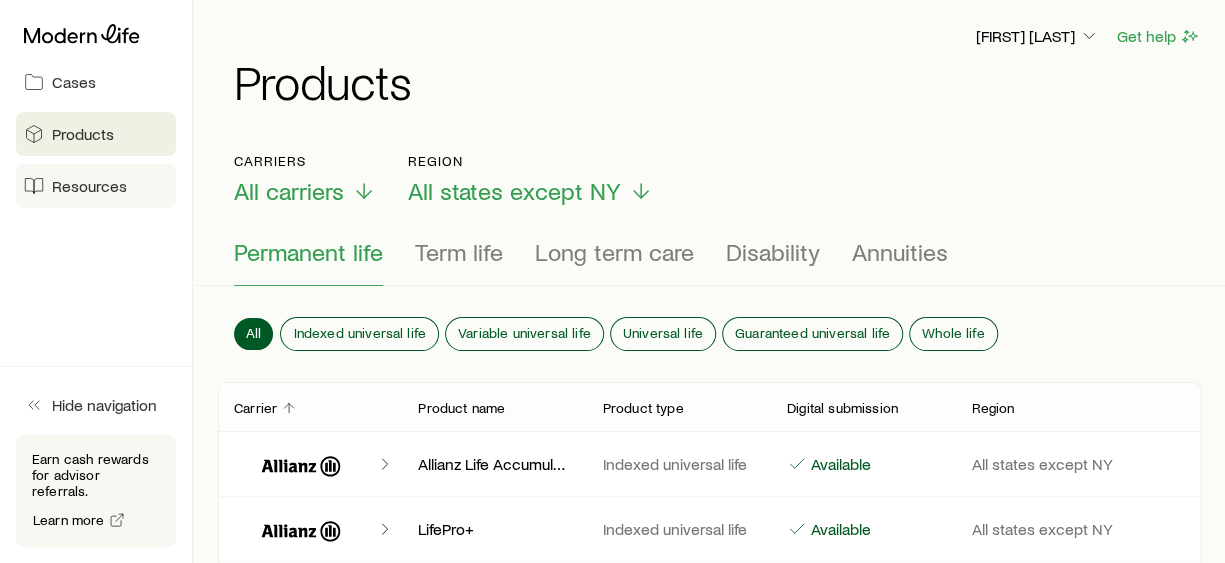 click on "Resources" at bounding box center [89, 186] 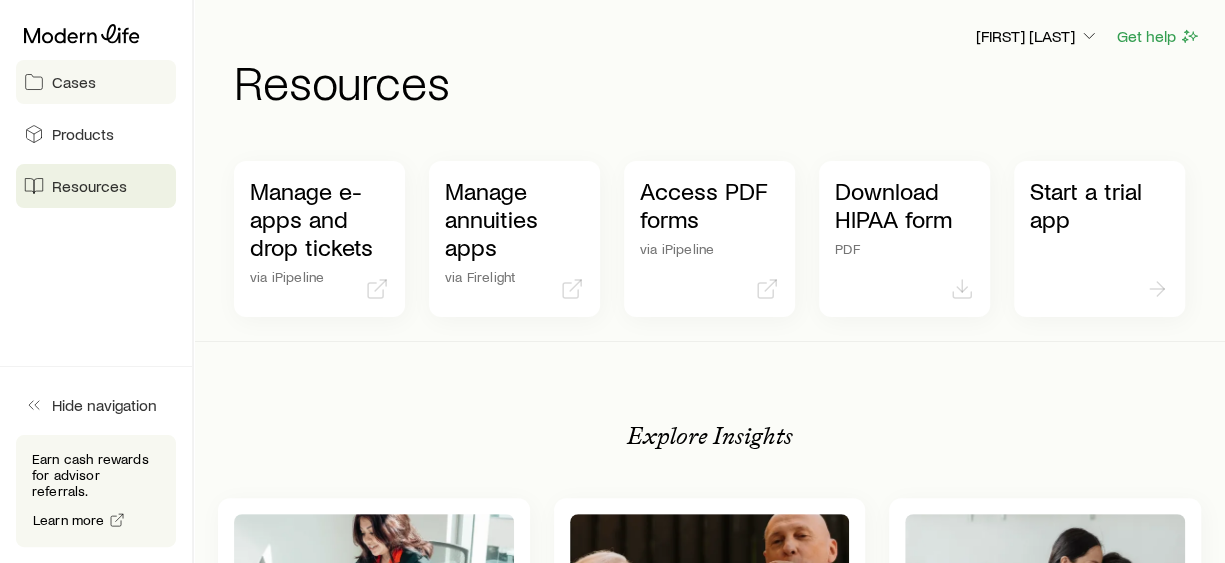 click on "Cases" at bounding box center (74, 82) 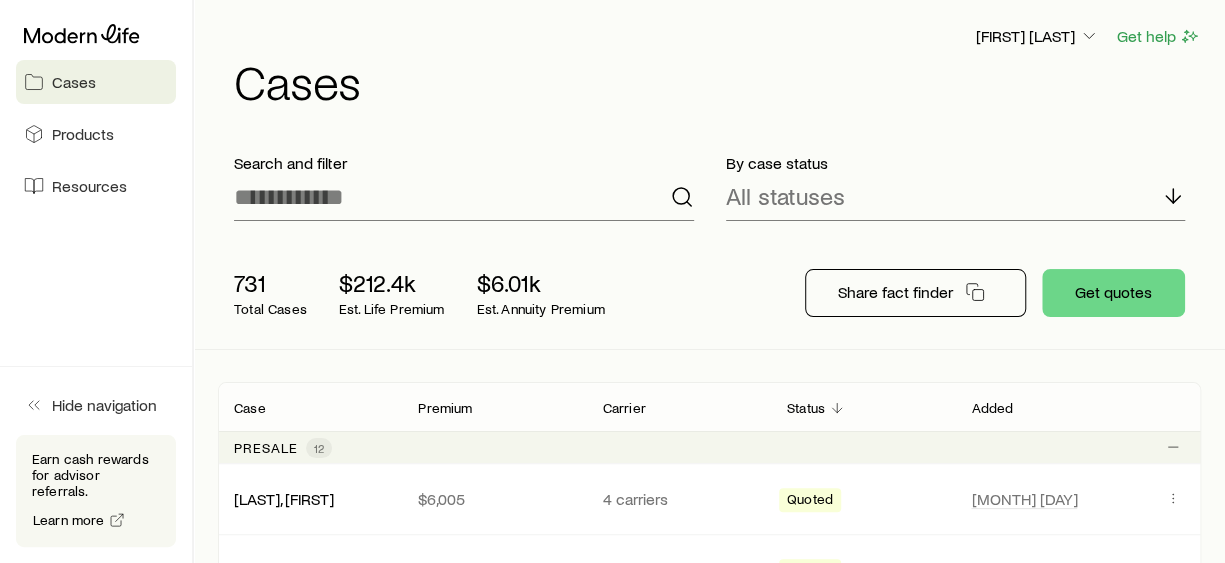 click on "Cases" at bounding box center (74, 82) 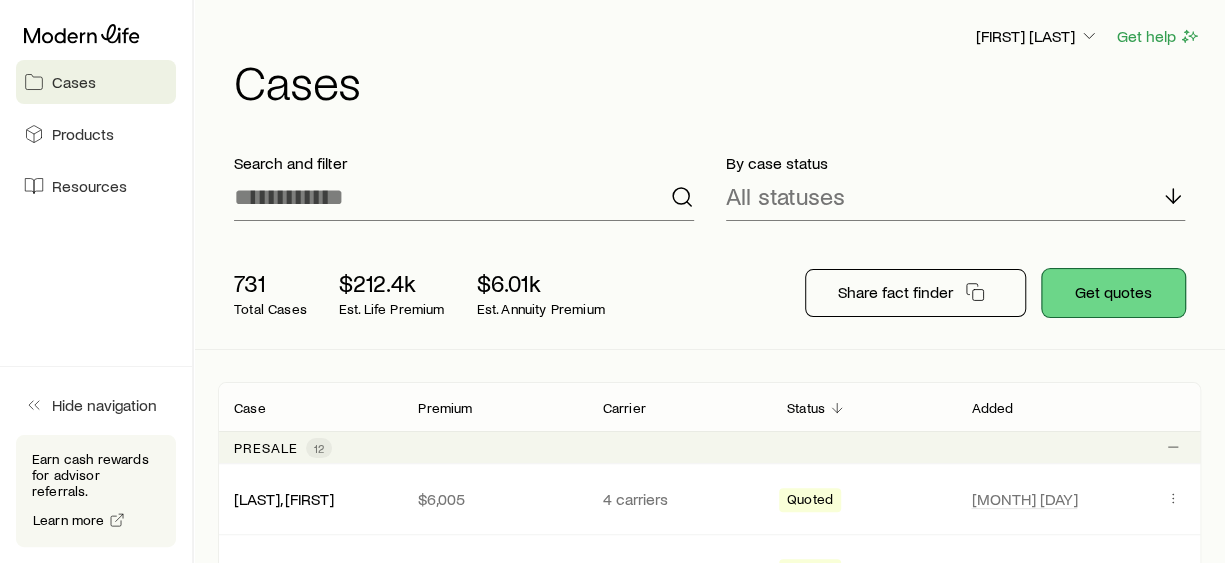 click on "Get quotes" at bounding box center (1113, 293) 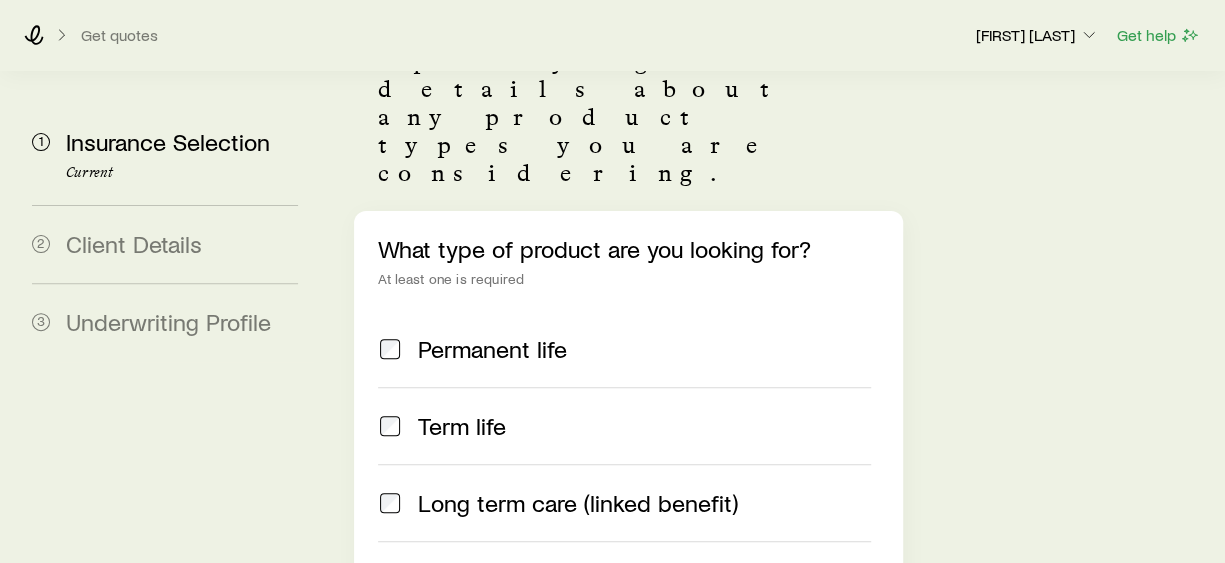 scroll, scrollTop: 200, scrollLeft: 0, axis: vertical 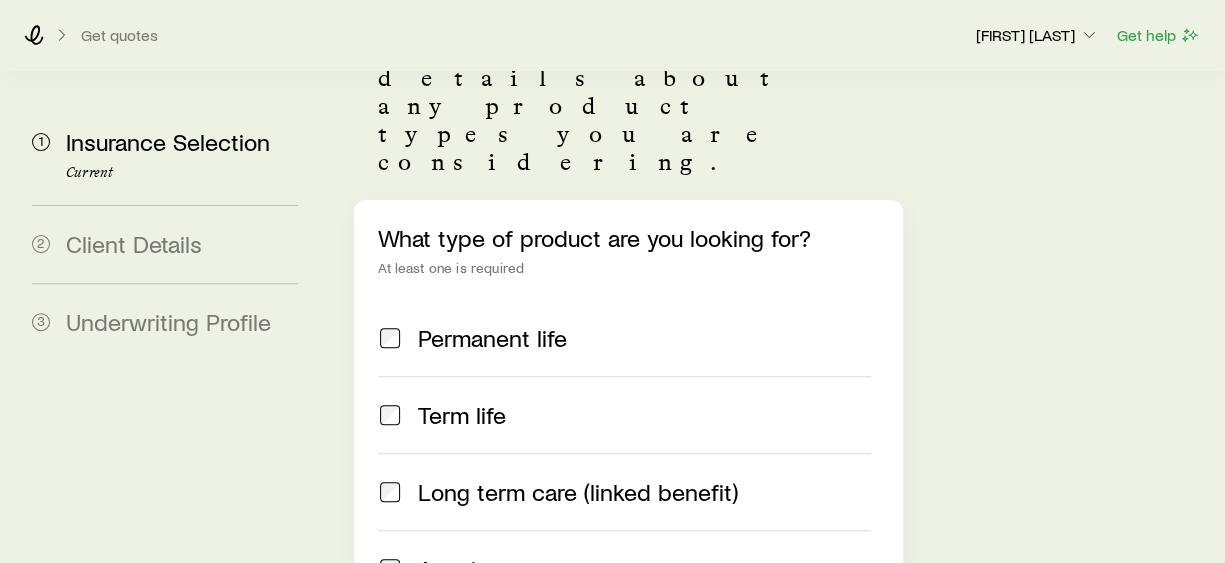 click at bounding box center [390, 415] 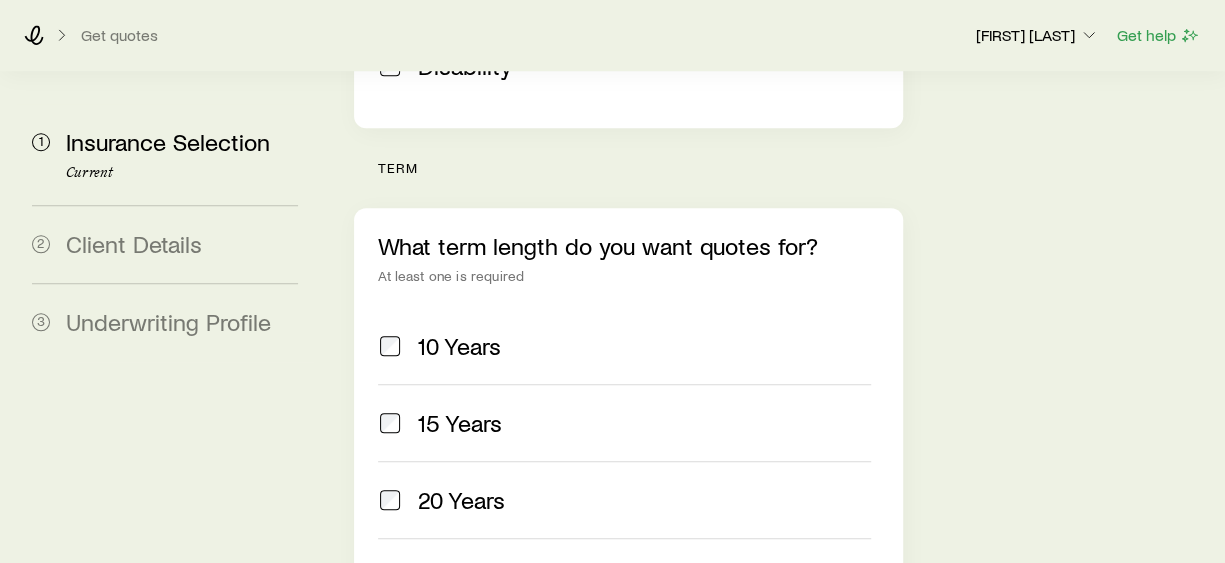 scroll, scrollTop: 800, scrollLeft: 0, axis: vertical 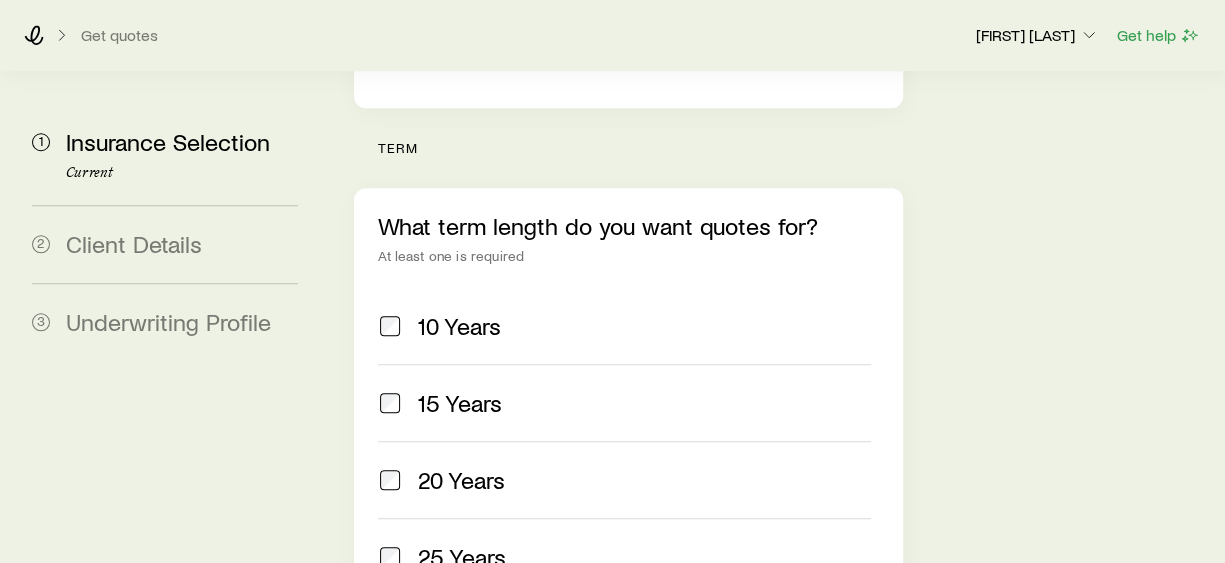 click at bounding box center (390, 480) 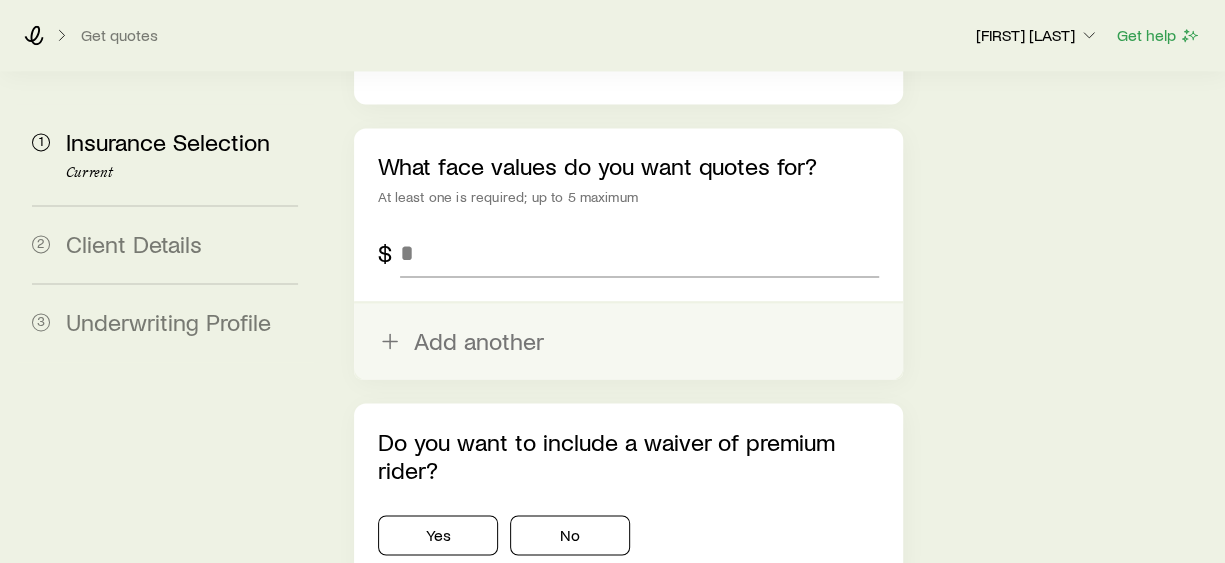 scroll, scrollTop: 1400, scrollLeft: 0, axis: vertical 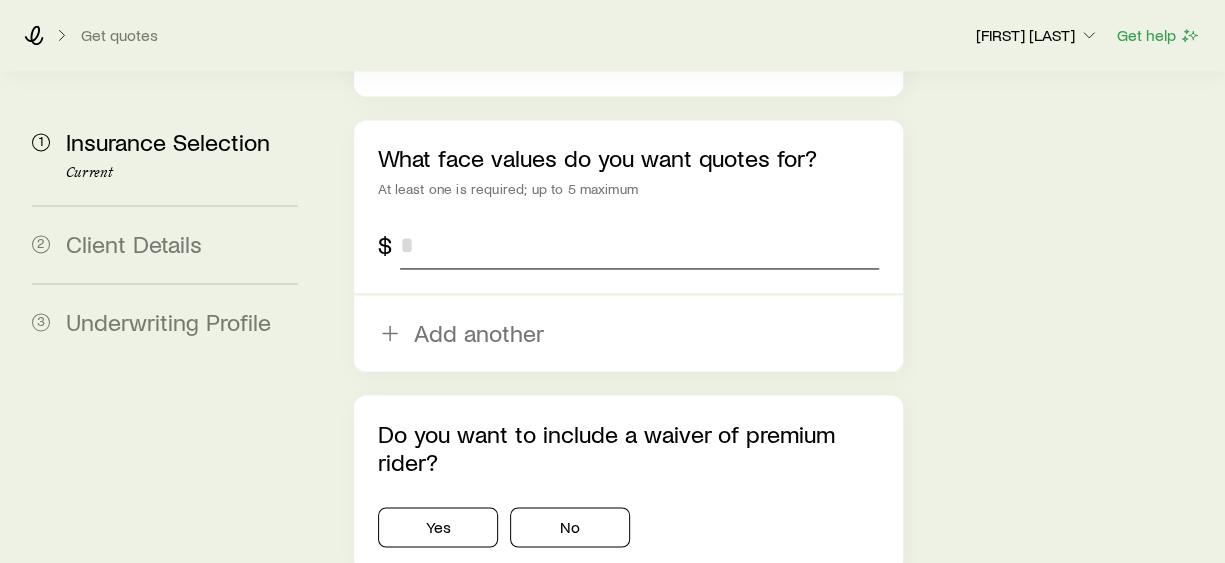 click at bounding box center [639, 245] 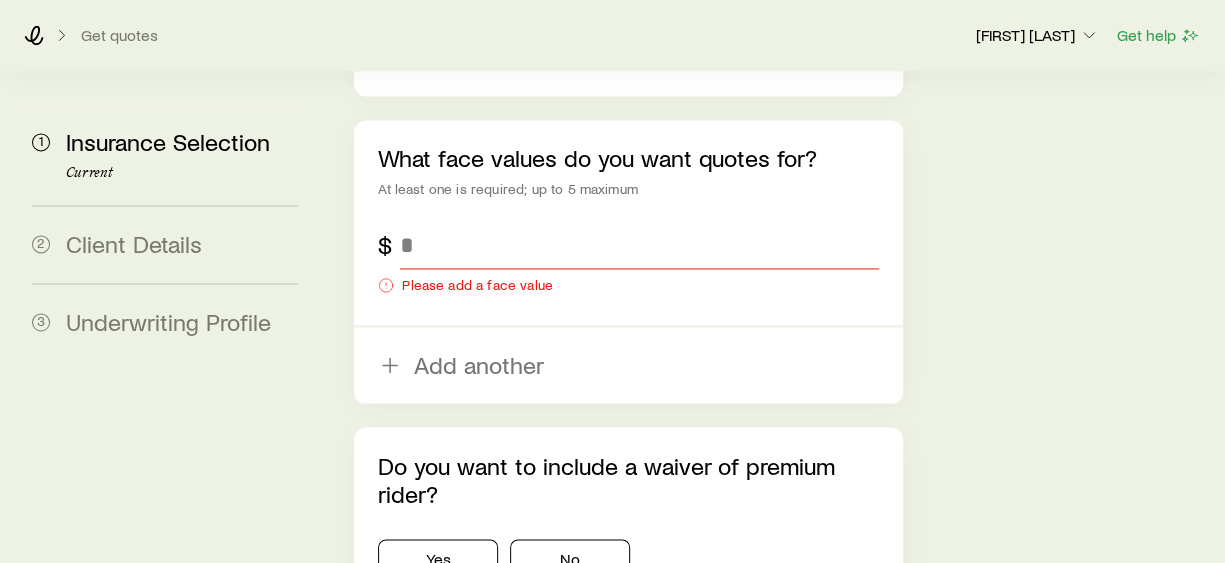 click on "Insurance Selection Start by specifying details about any product types you are considering. What type of product are you looking for? At least one is required Permanent life Term life Long term care (linked benefit) Annuity Disability term What term length do you want quotes for? At least one is required 10 Years 15 Years 20 Years 25 Years 30 Years What face values do you want quotes for? At least one is required; up to 5 maximum $ Please add a face value Add another Do you want to include a waiver of premium rider? Yes No Next: Client Details" at bounding box center (773, -327) 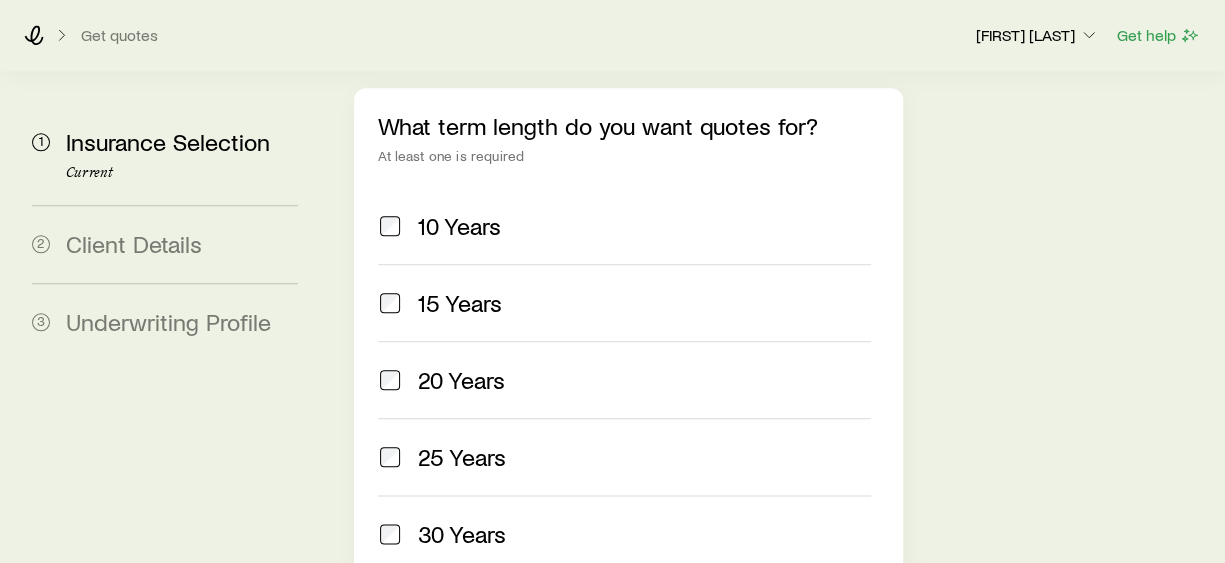 scroll, scrollTop: 500, scrollLeft: 0, axis: vertical 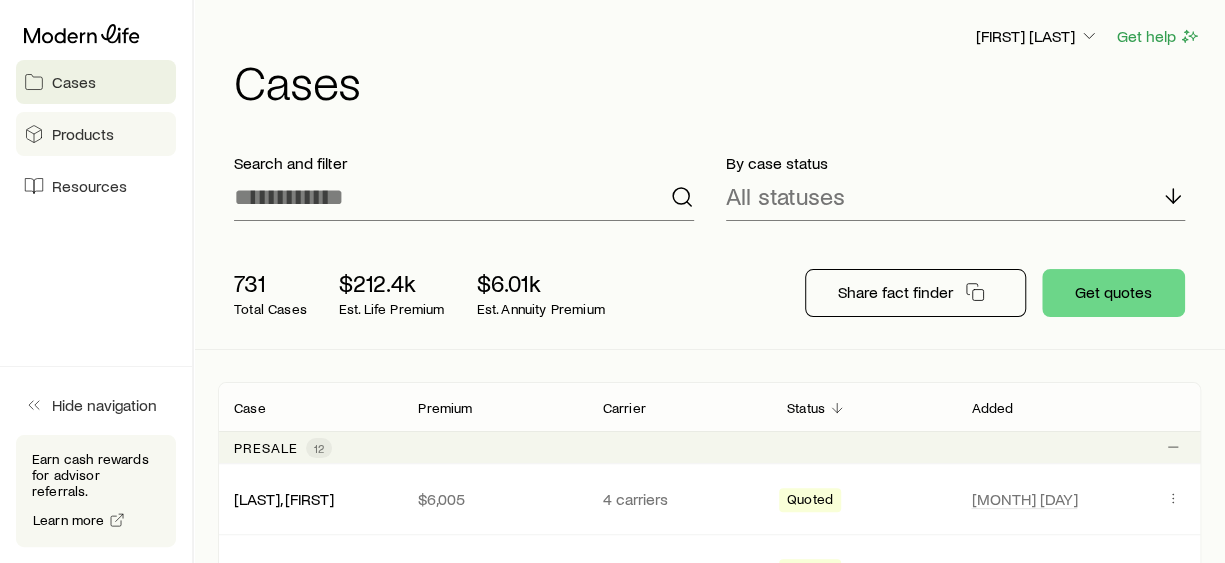 click 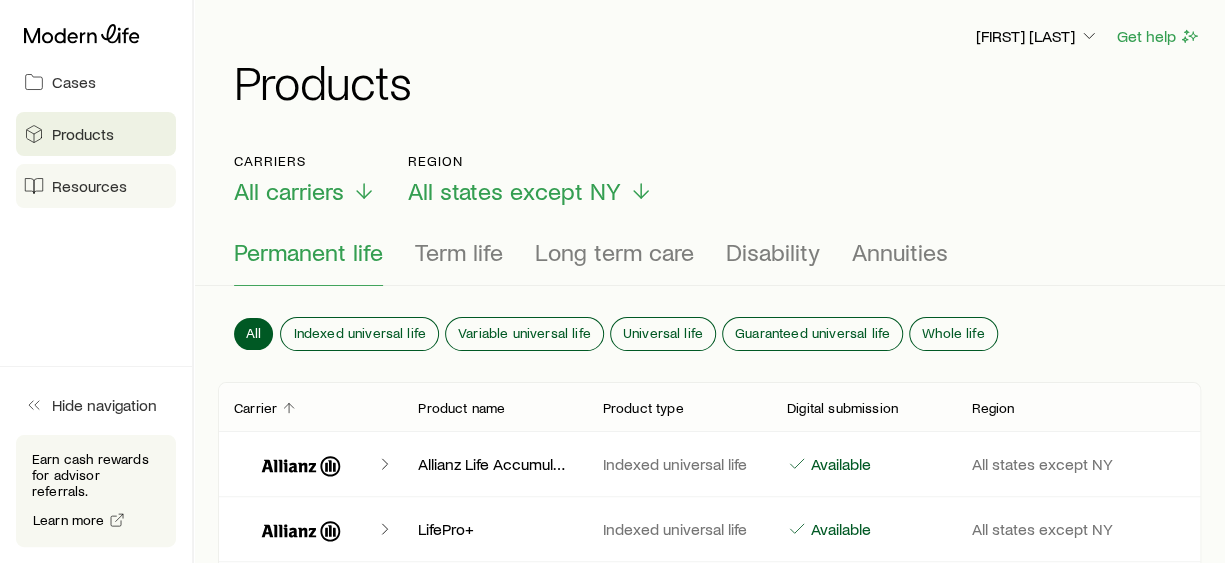 click on "Resources" at bounding box center [89, 186] 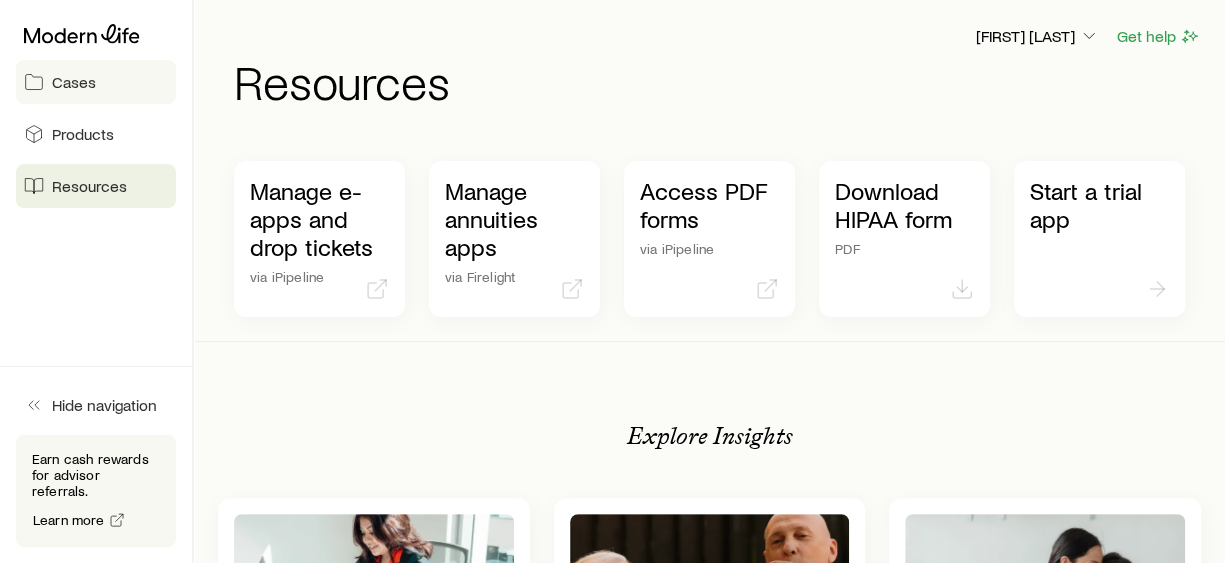 click on "Cases" at bounding box center [96, 82] 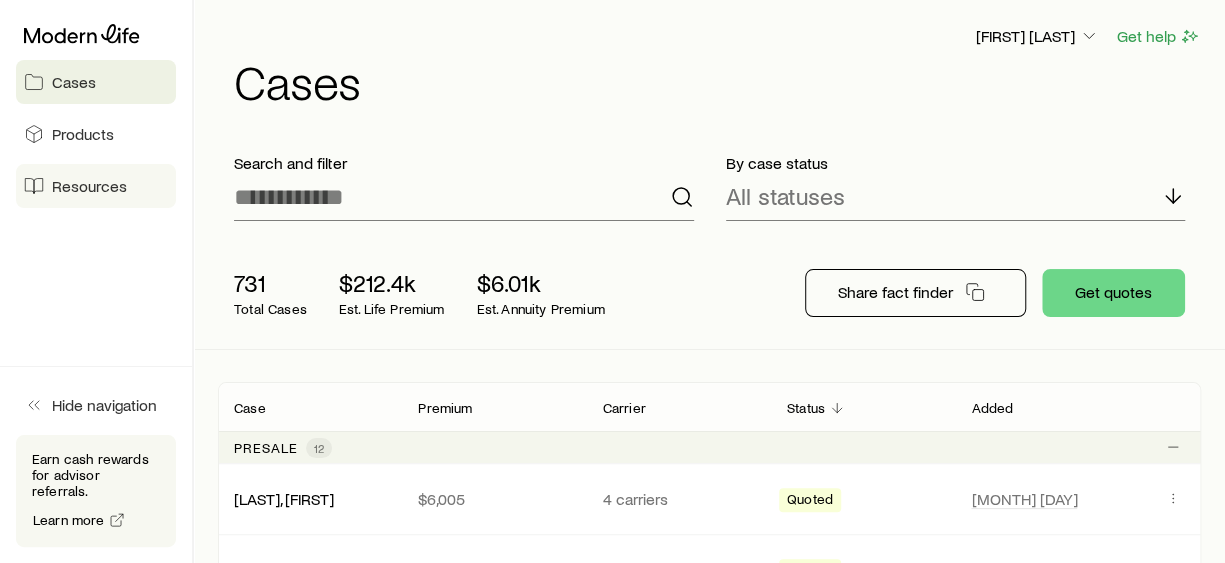 click on "Resources" at bounding box center (89, 186) 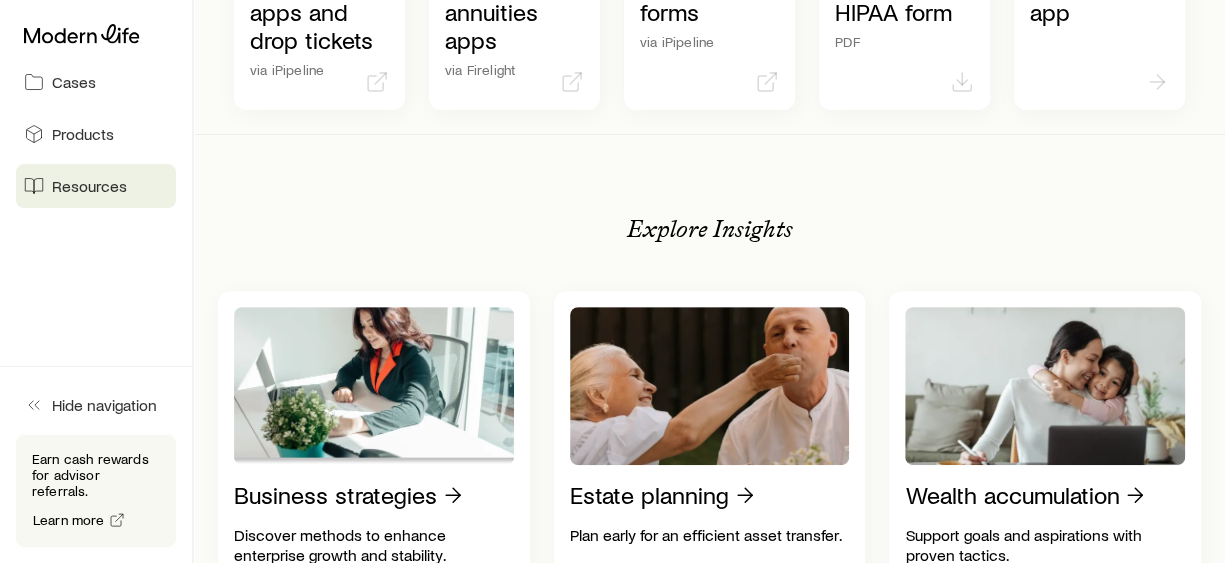 scroll, scrollTop: 0, scrollLeft: 0, axis: both 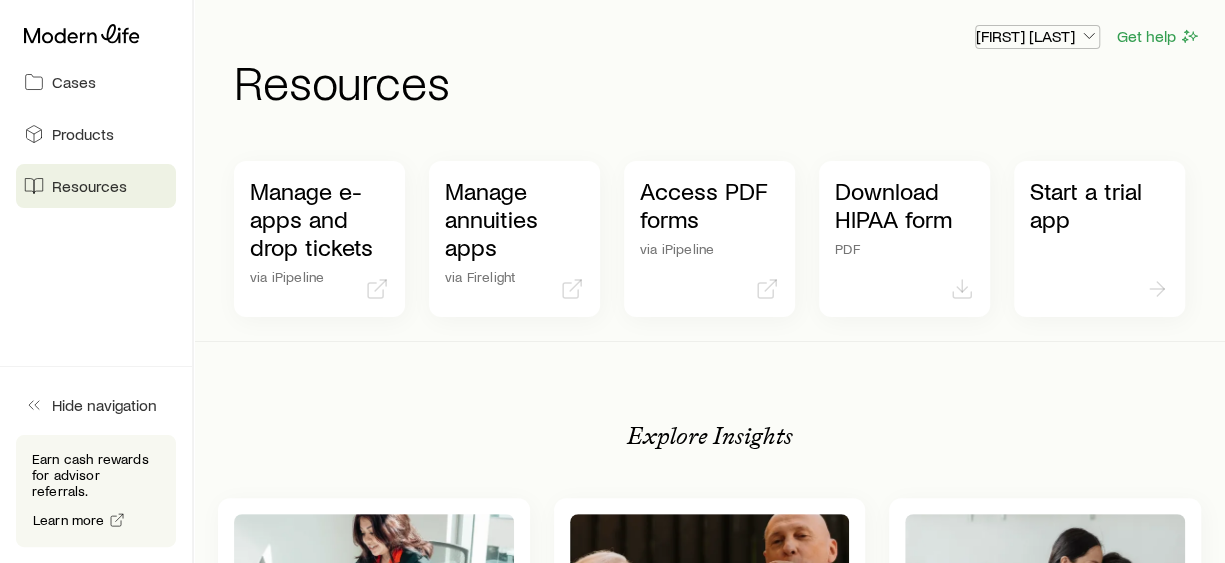 click 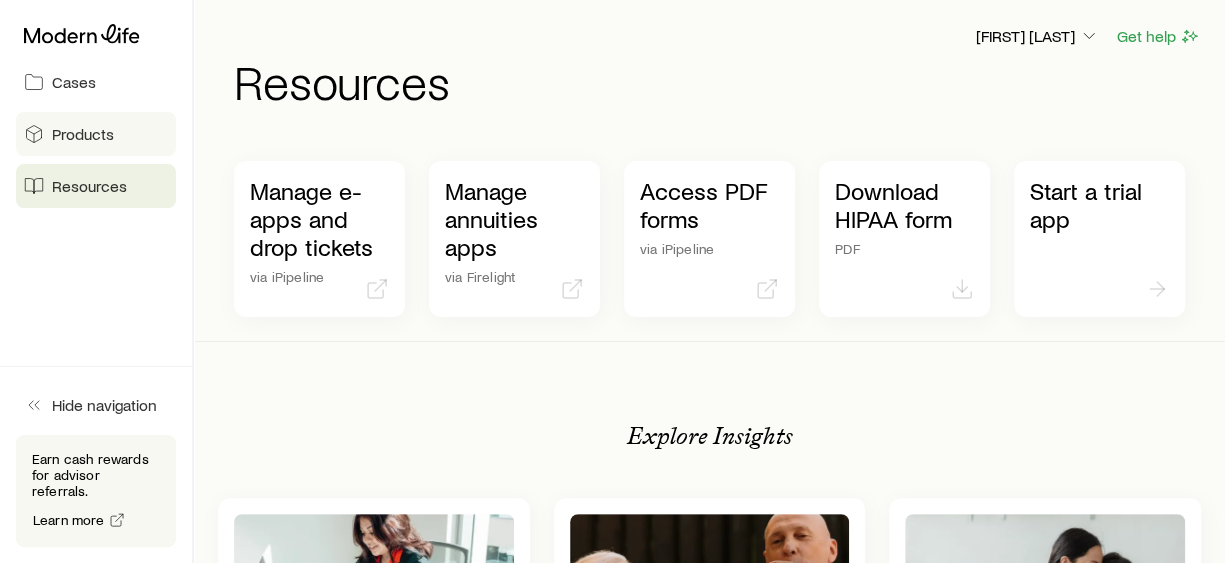 click on "Products" at bounding box center [83, 134] 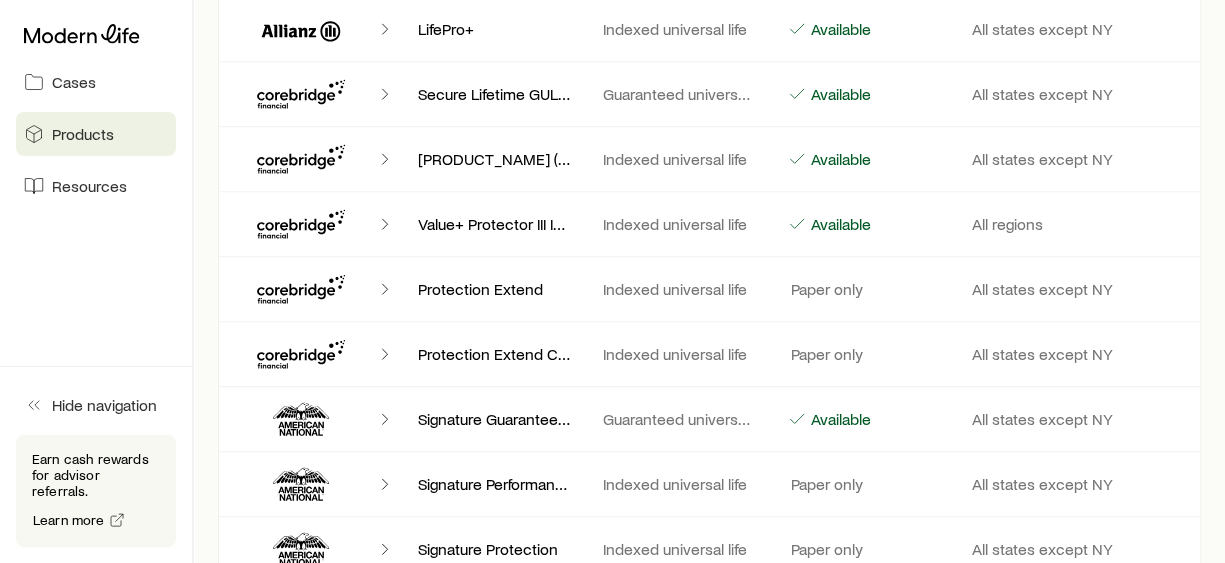 scroll, scrollTop: 0, scrollLeft: 0, axis: both 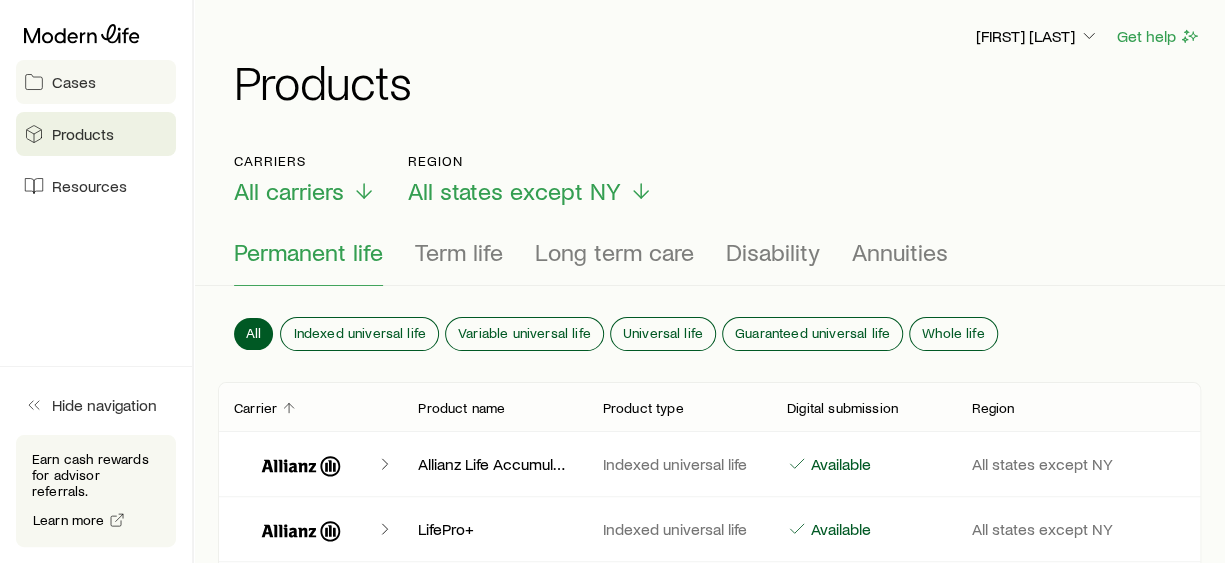 click on "Cases" at bounding box center [74, 82] 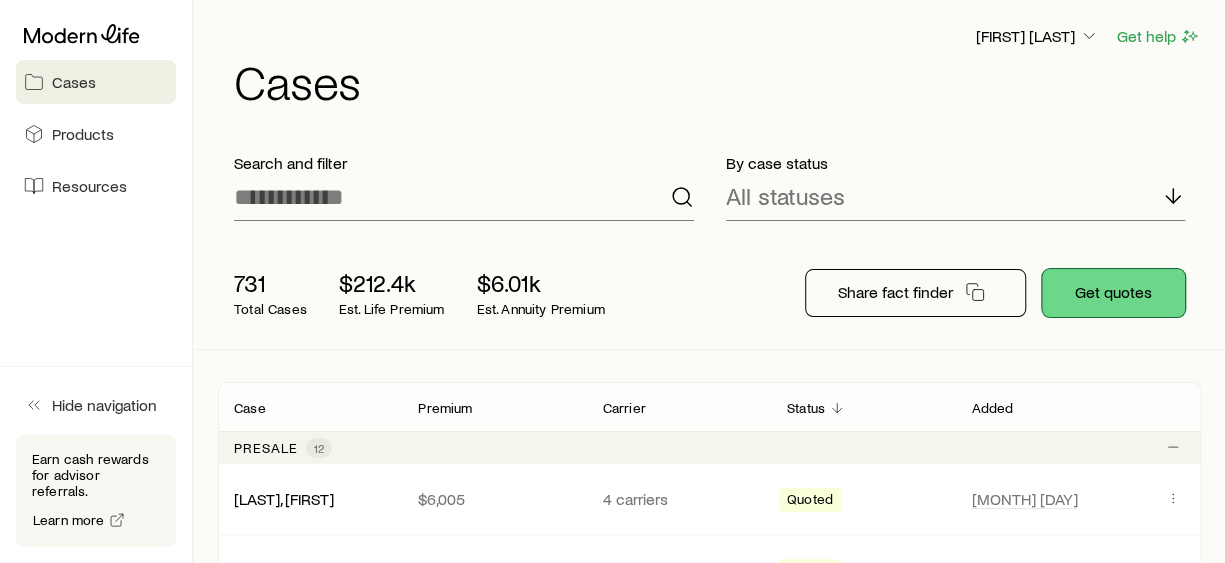 click on "Get quotes" at bounding box center [1113, 293] 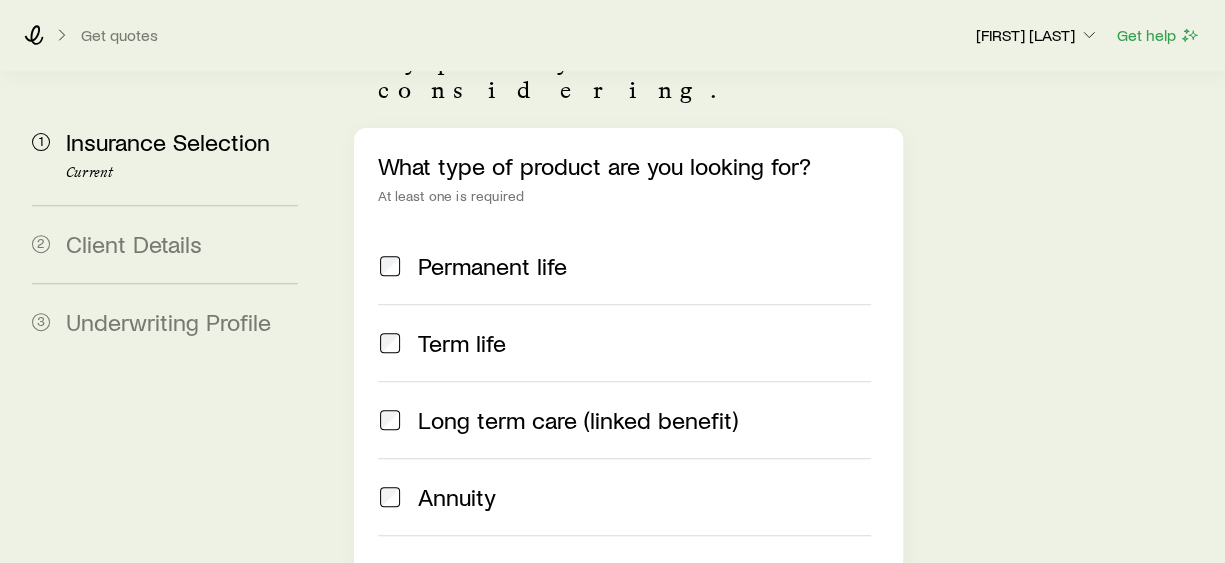 scroll, scrollTop: 300, scrollLeft: 0, axis: vertical 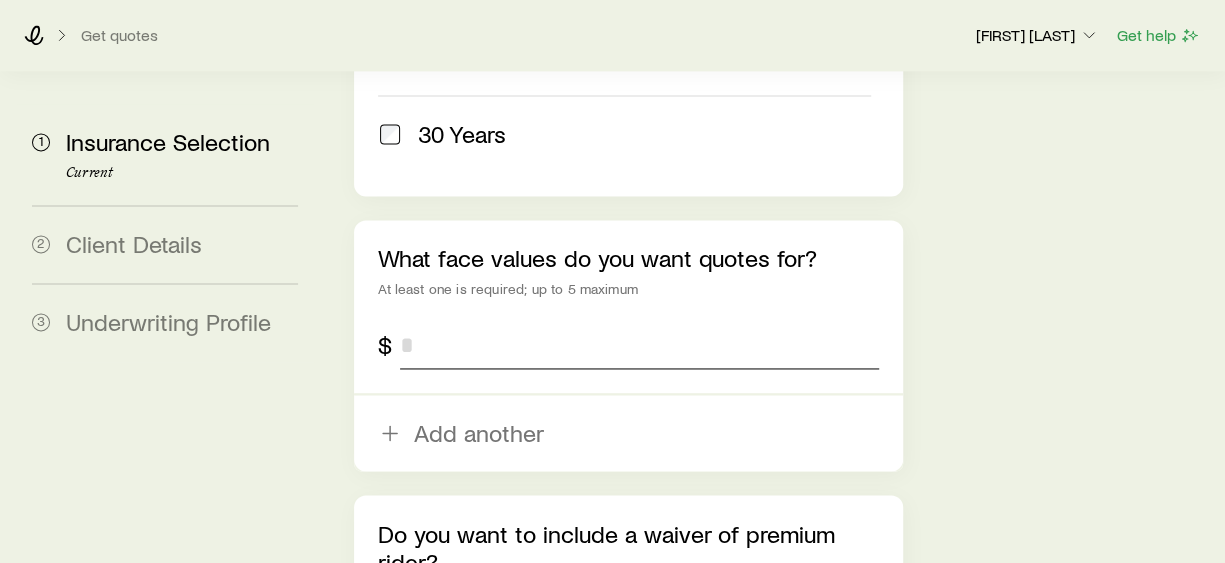 click at bounding box center [639, 345] 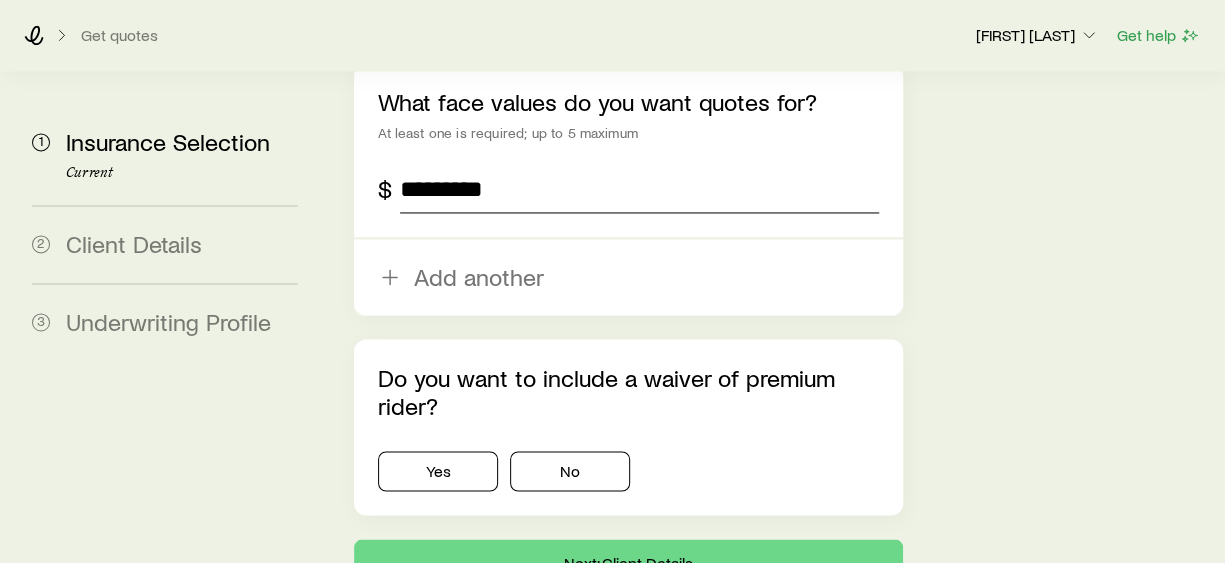 scroll, scrollTop: 1478, scrollLeft: 0, axis: vertical 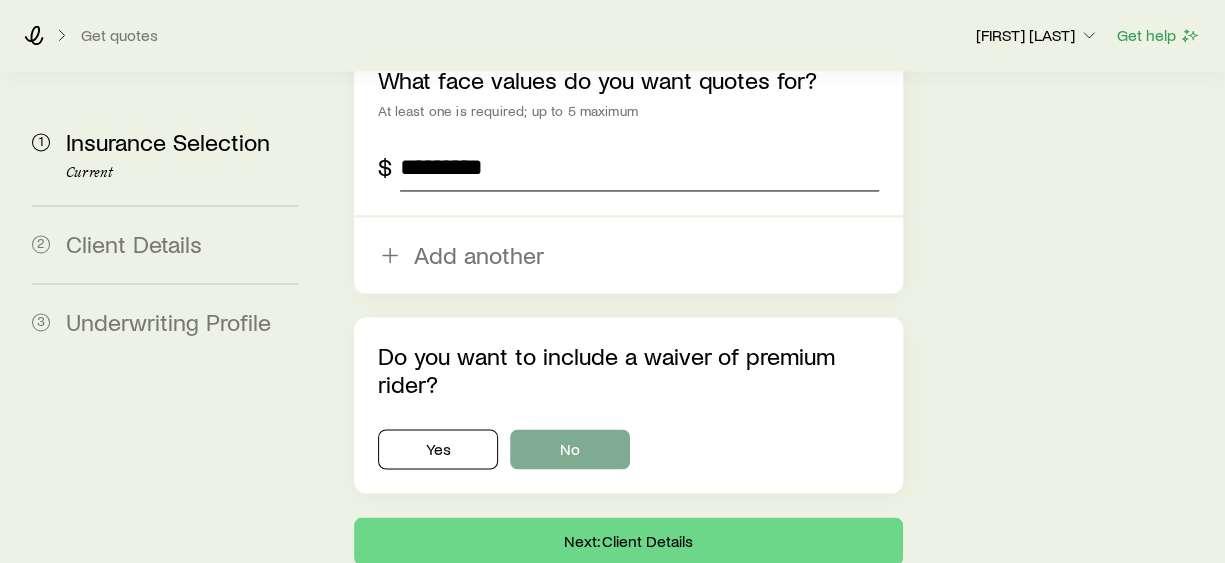 type on "*********" 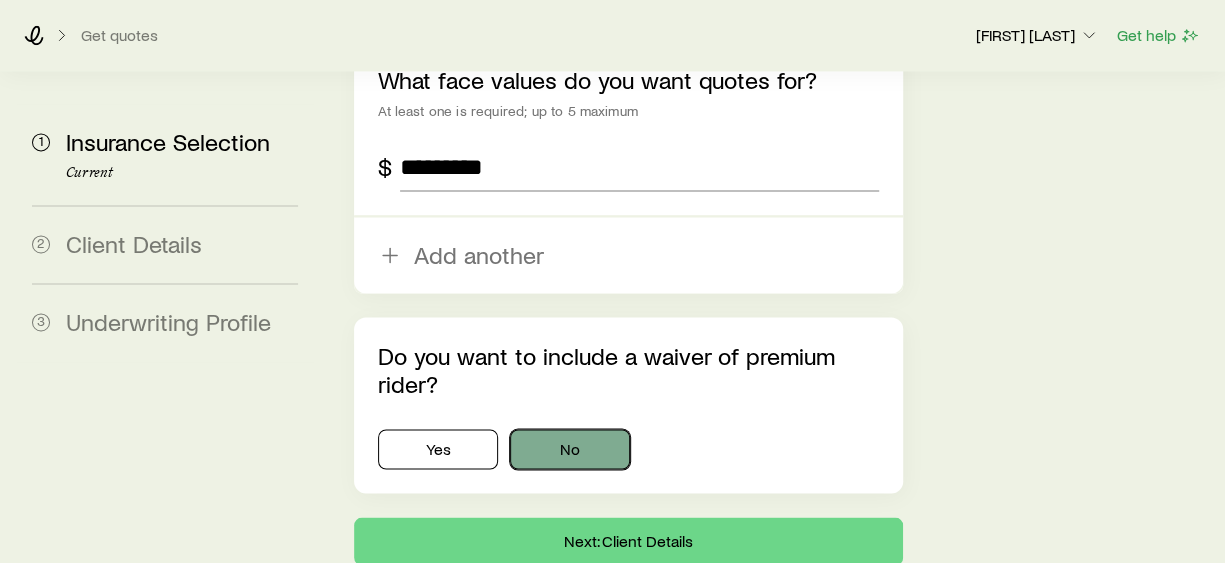 click on "No" at bounding box center (570, 449) 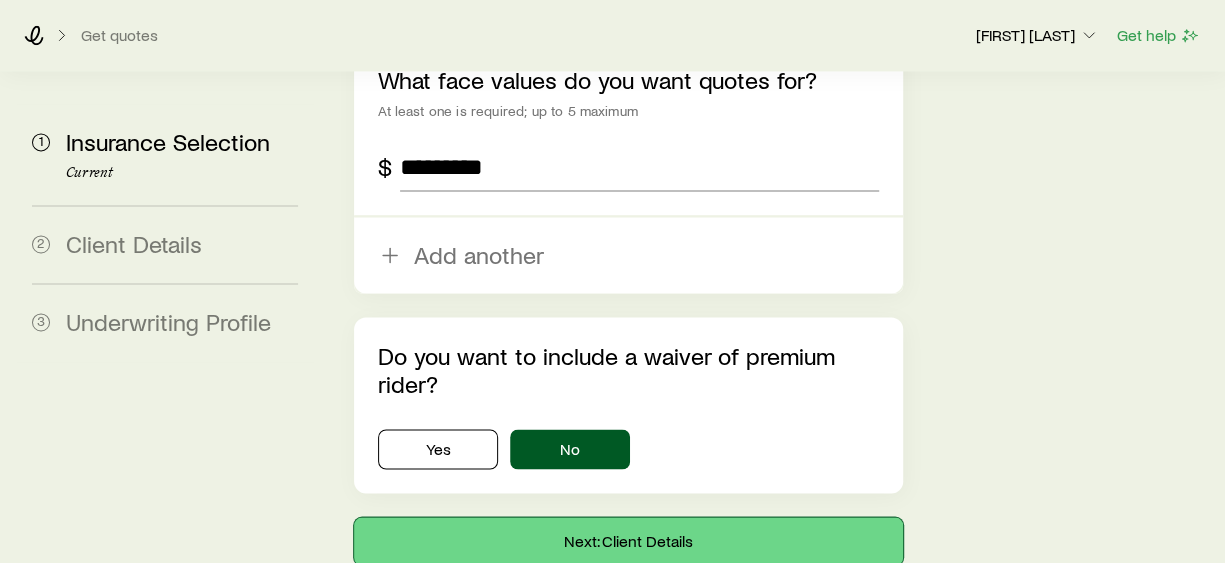 click on "Next: Client Details" at bounding box center (628, 541) 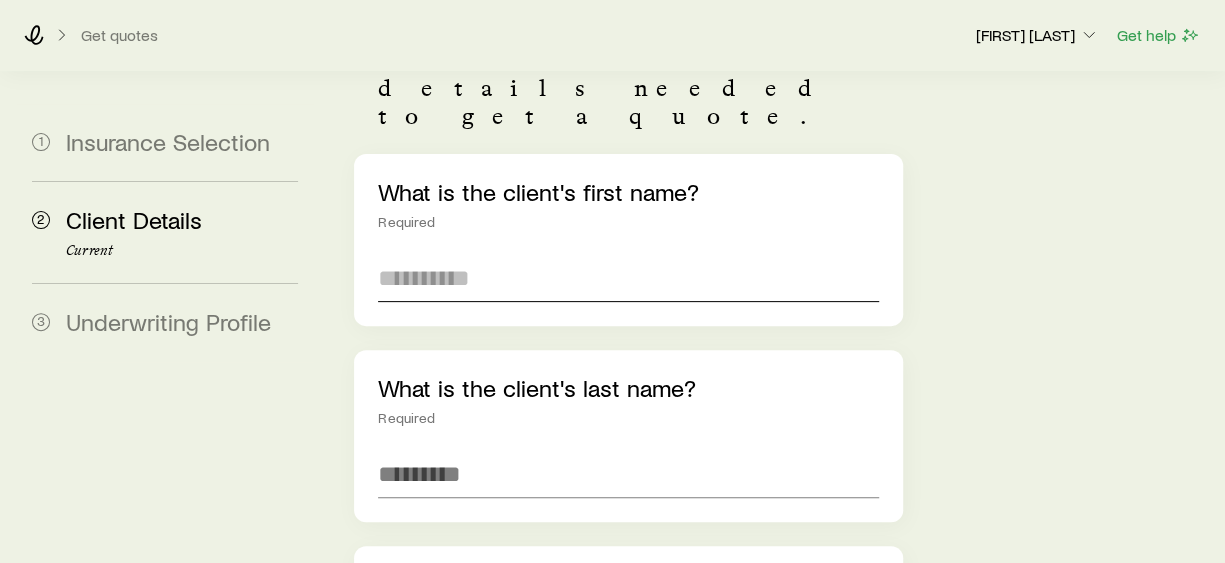 scroll, scrollTop: 200, scrollLeft: 0, axis: vertical 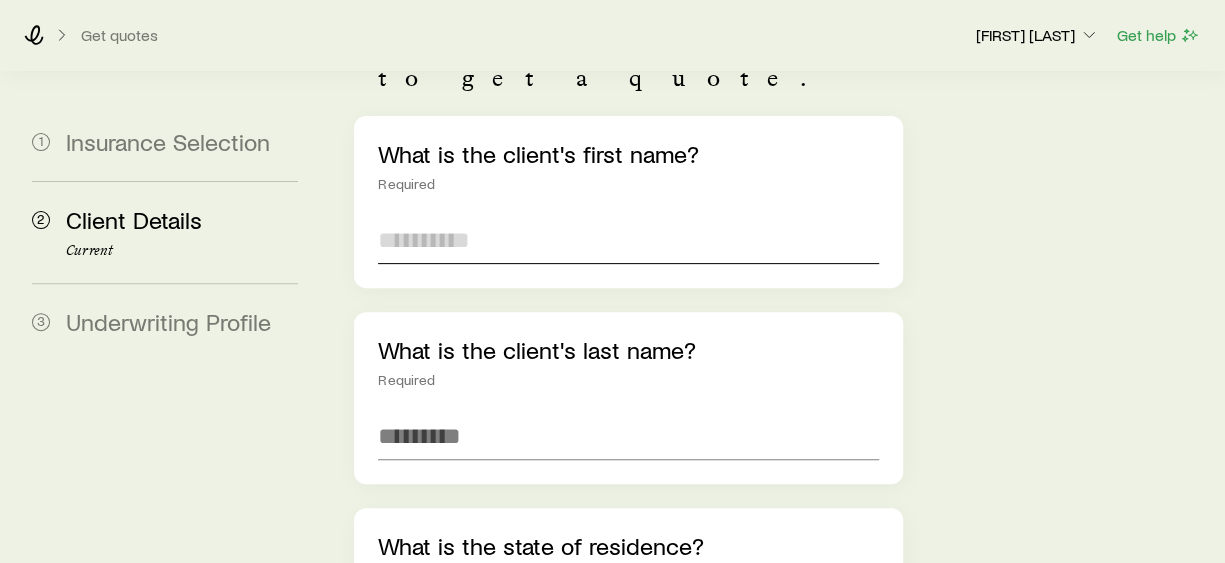 click at bounding box center (628, 240) 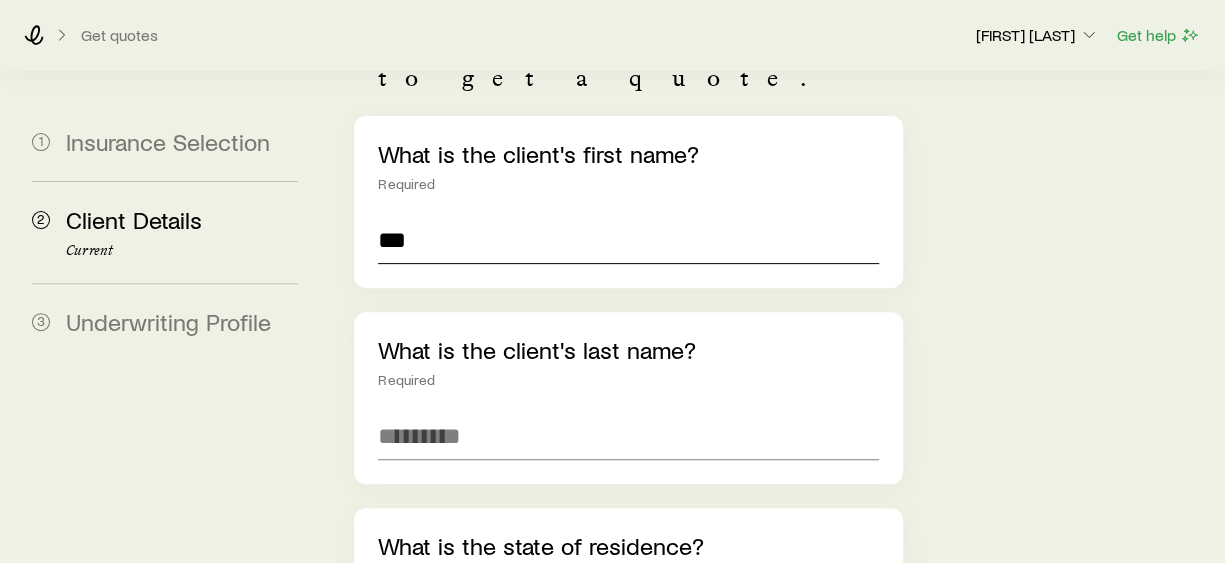 type on "***" 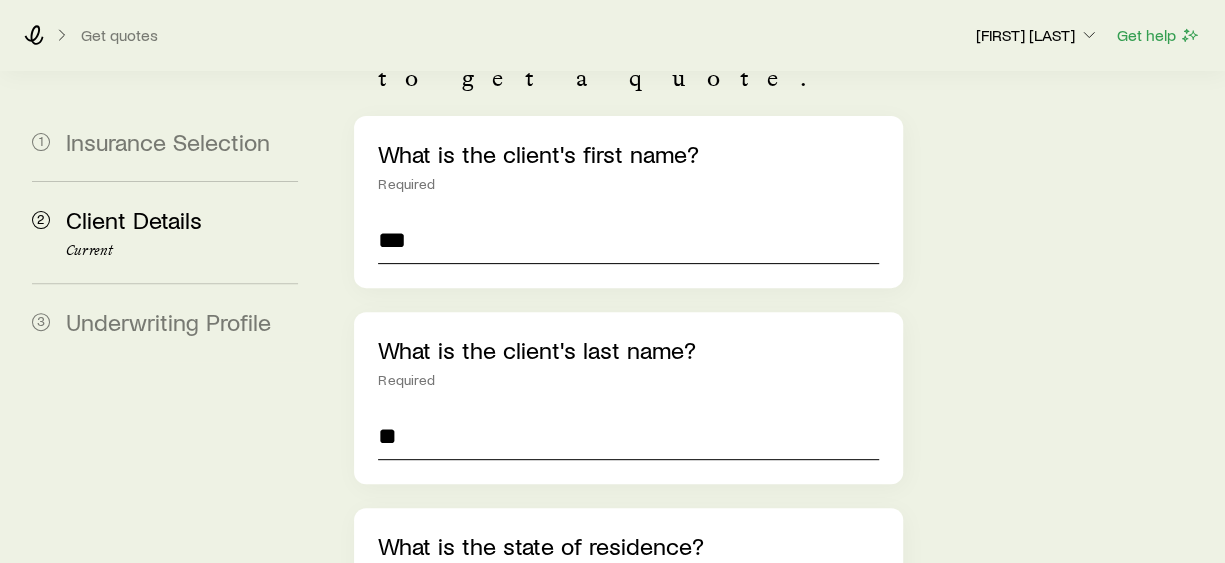type on "*" 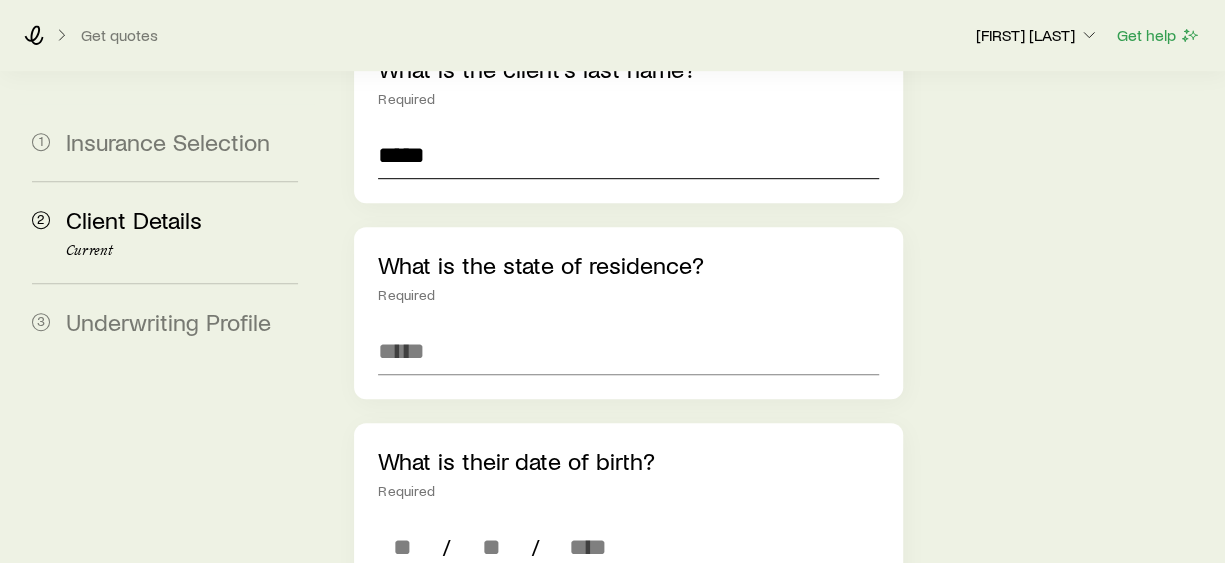 scroll, scrollTop: 500, scrollLeft: 0, axis: vertical 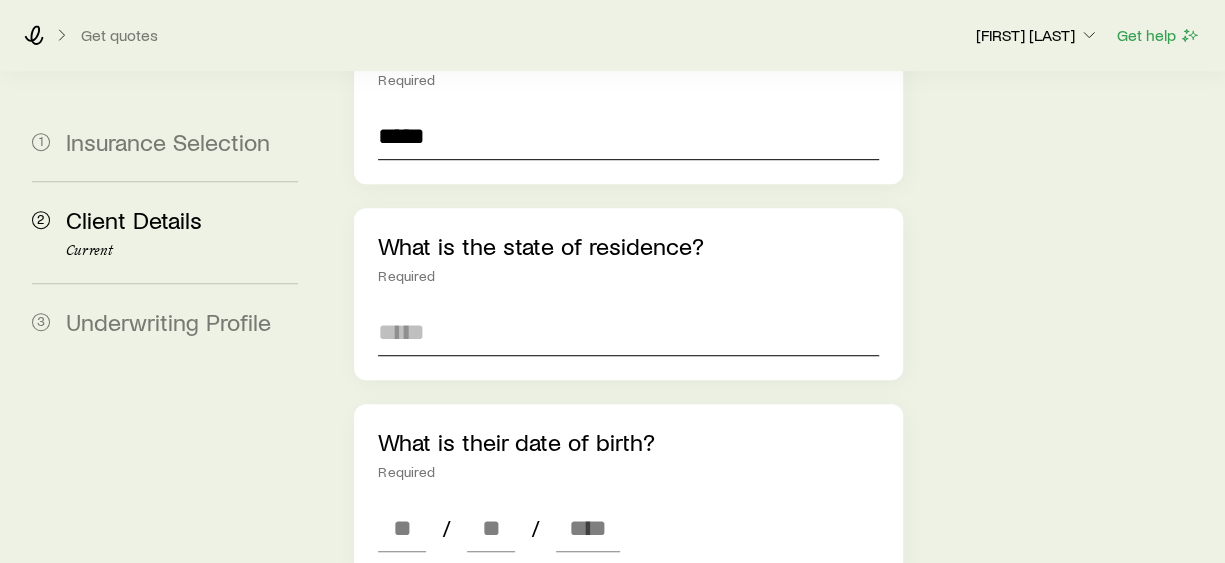 type on "*****" 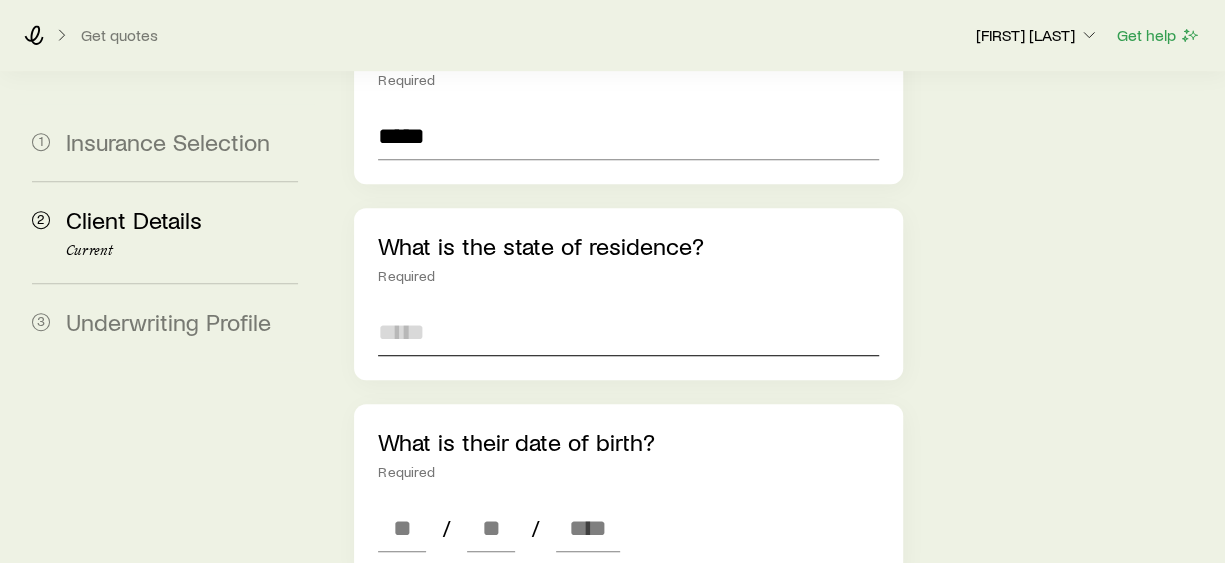 click at bounding box center [628, 332] 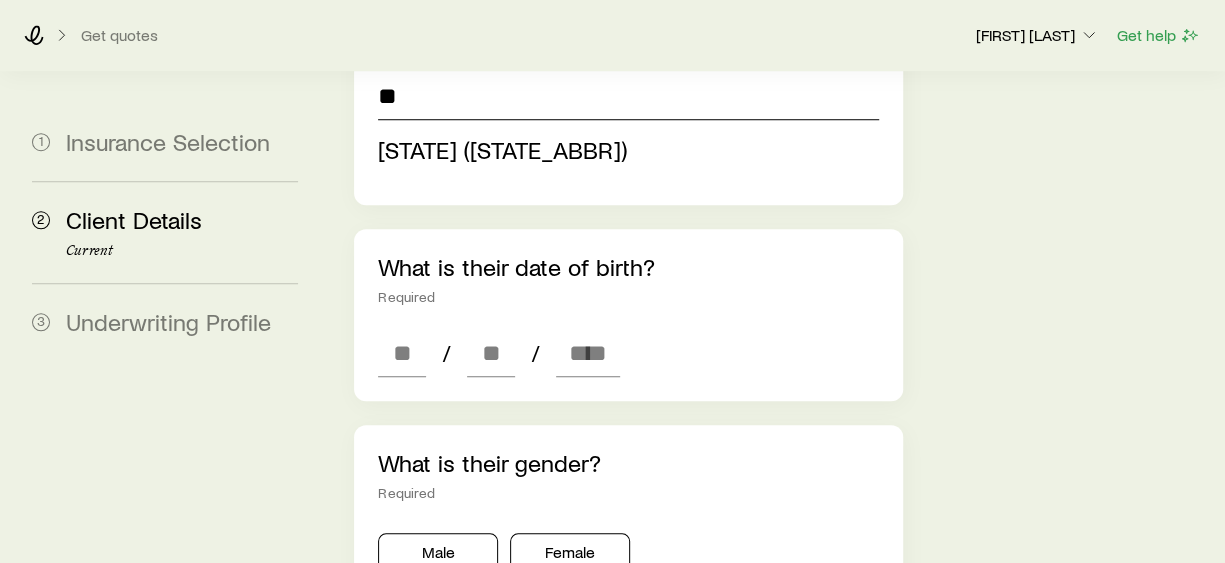 scroll, scrollTop: 800, scrollLeft: 0, axis: vertical 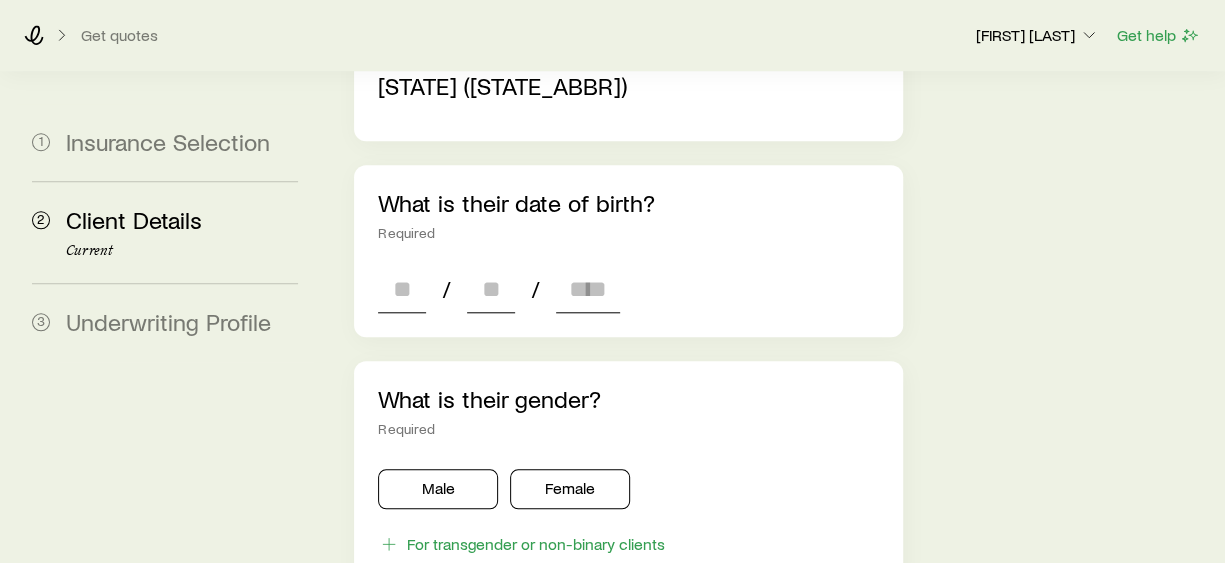 type on "**********" 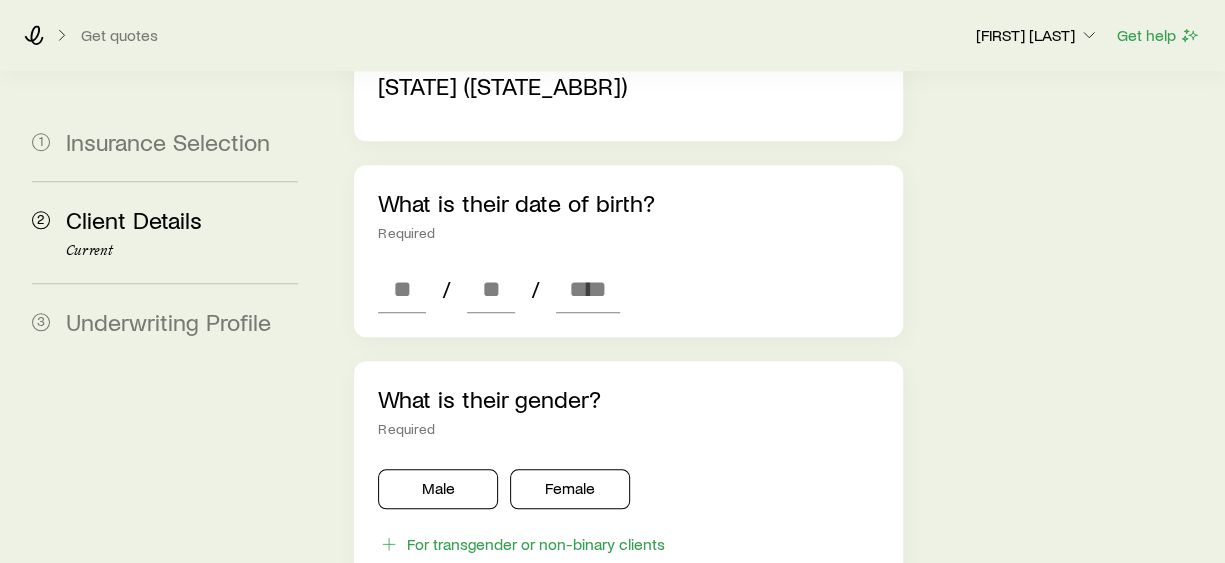 click on "**********" at bounding box center (628, 388) 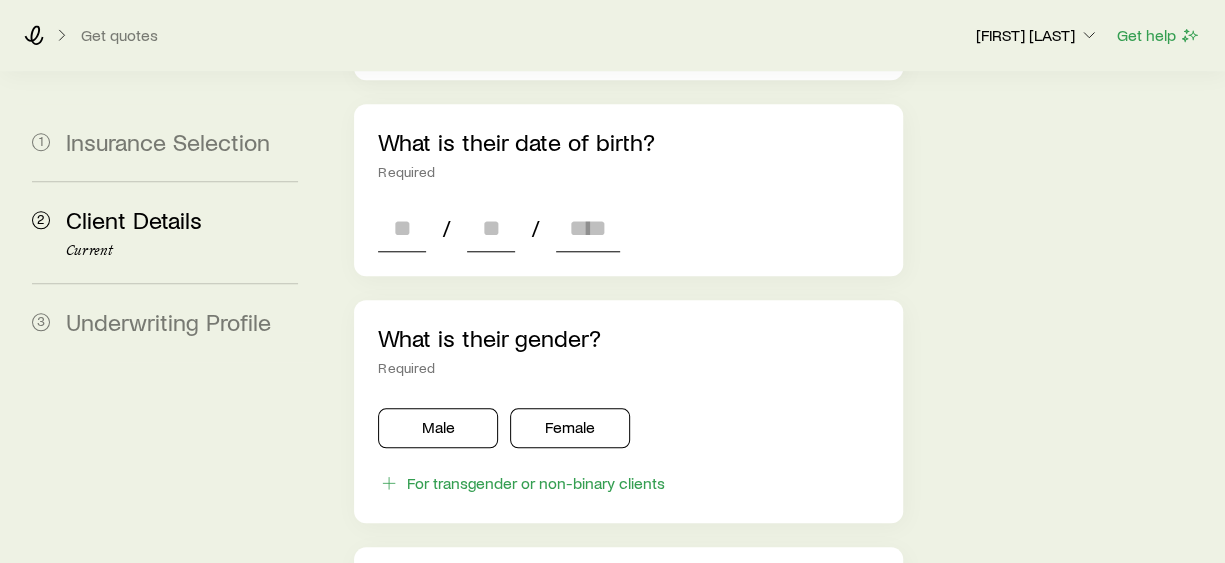 click on "/ /" at bounding box center [499, 228] 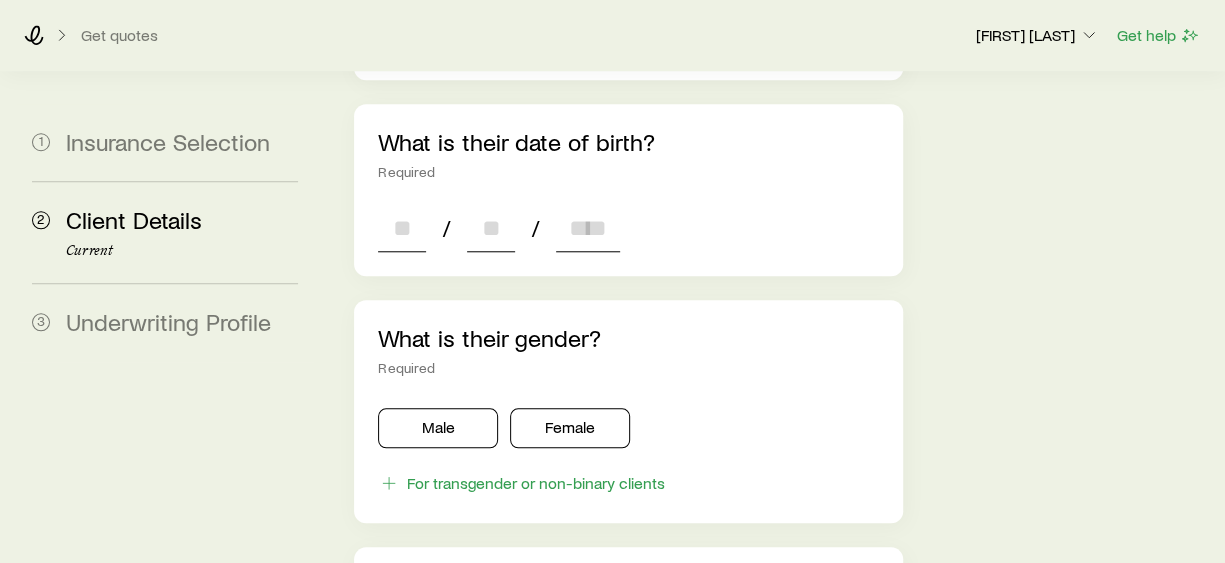 click at bounding box center [402, 228] 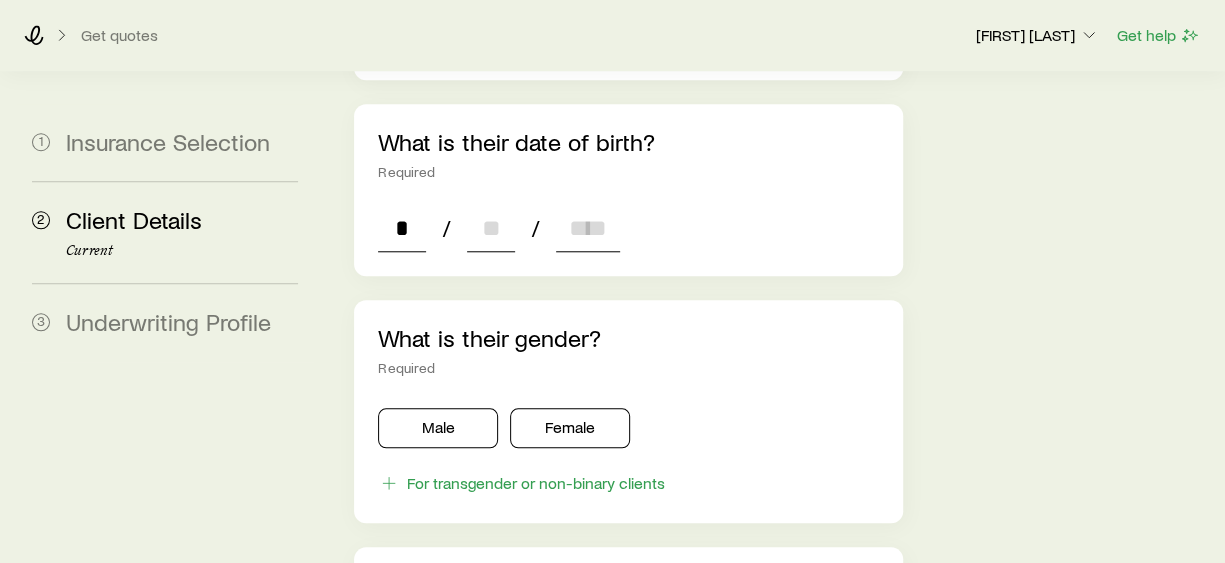 type on "**" 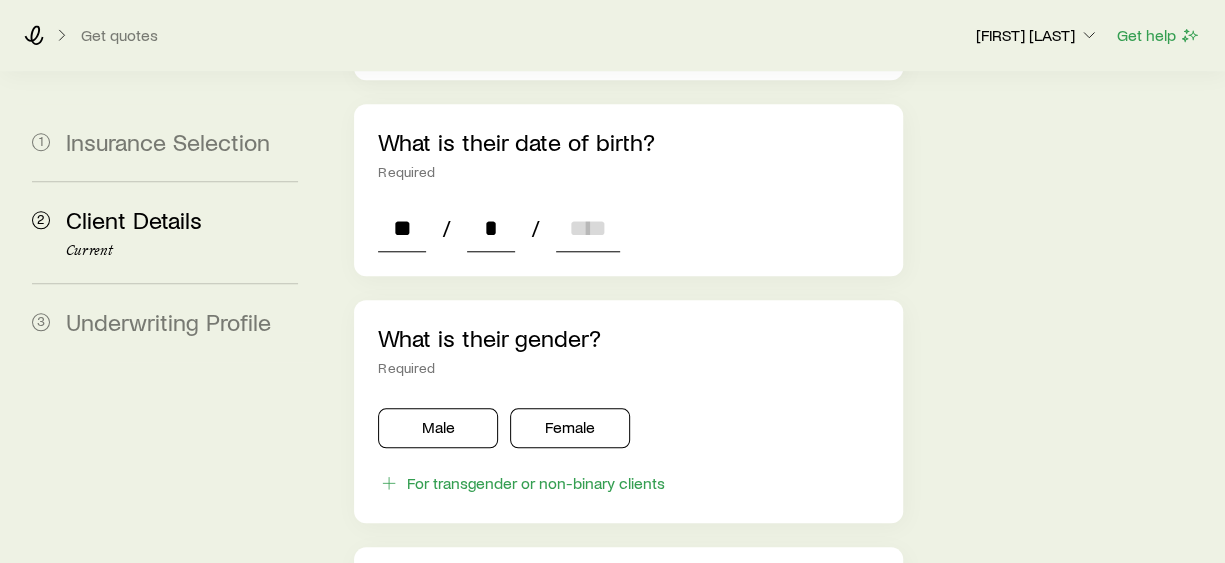 type on "**" 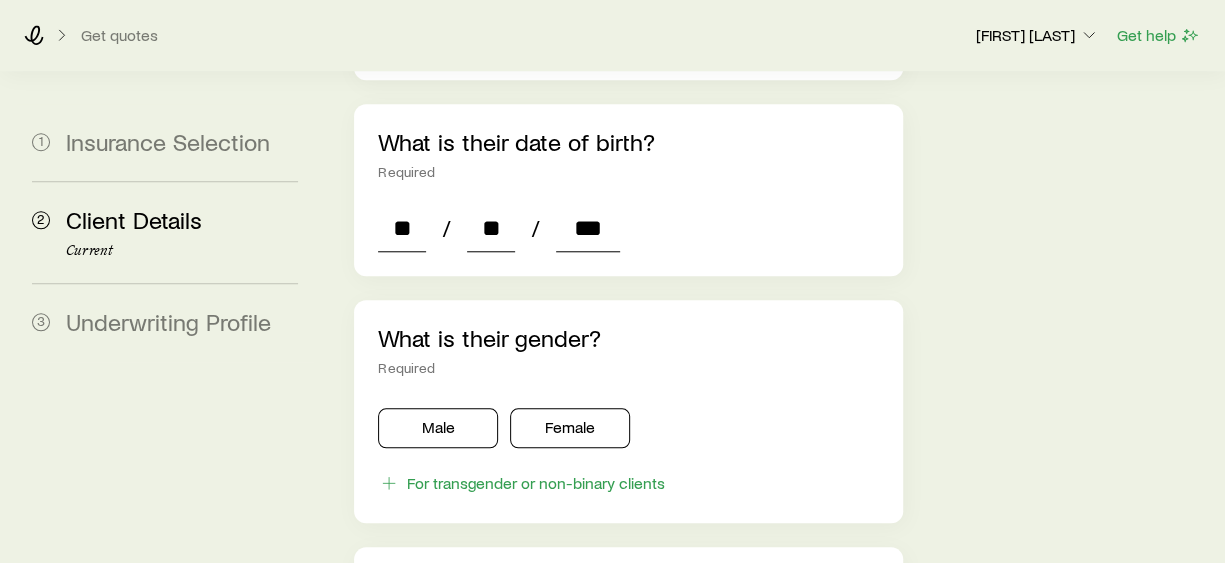 type on "****" 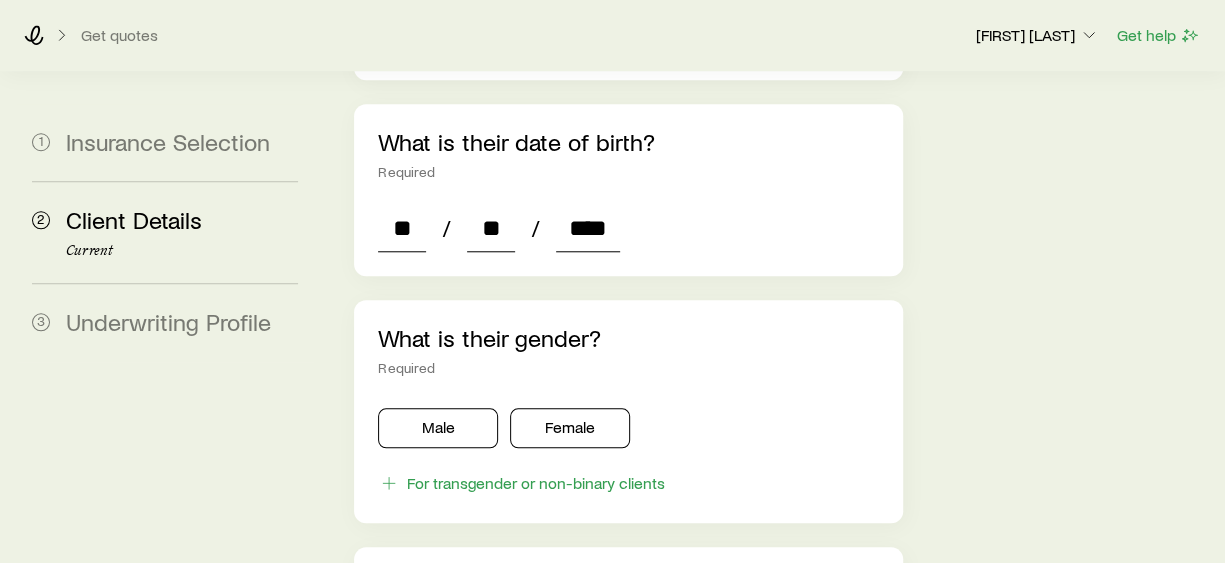 type on "*" 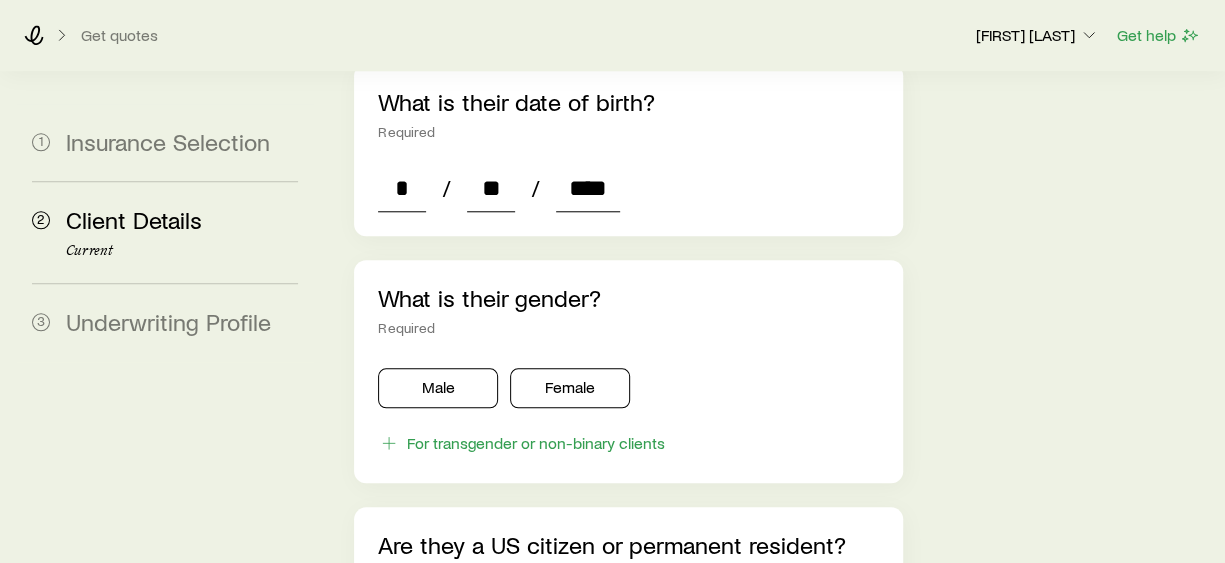 scroll, scrollTop: 1000, scrollLeft: 0, axis: vertical 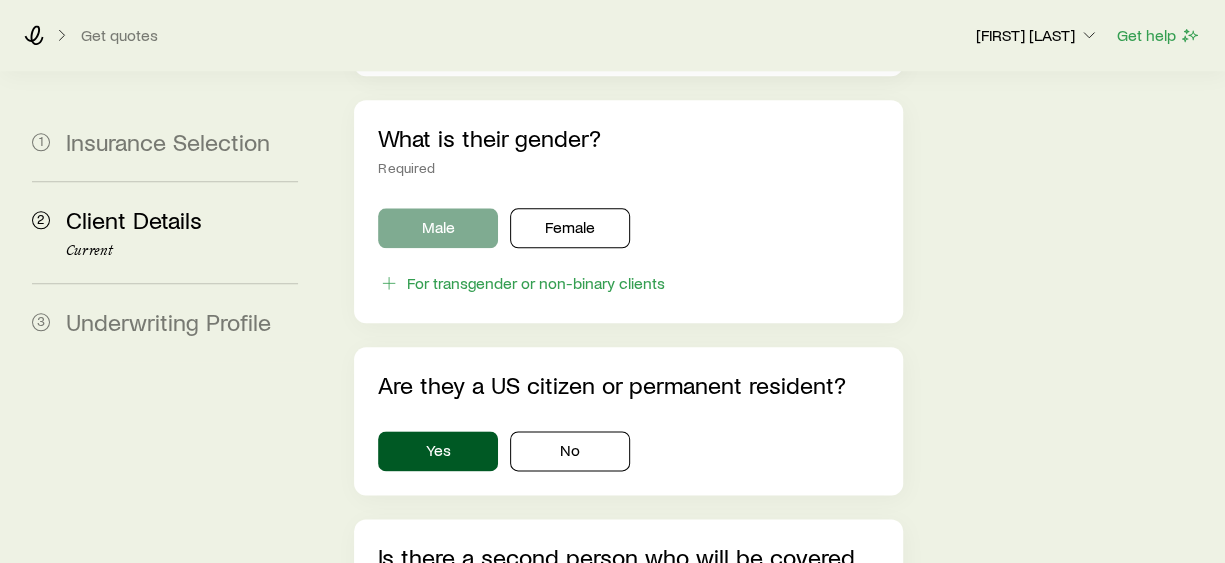 type on "****" 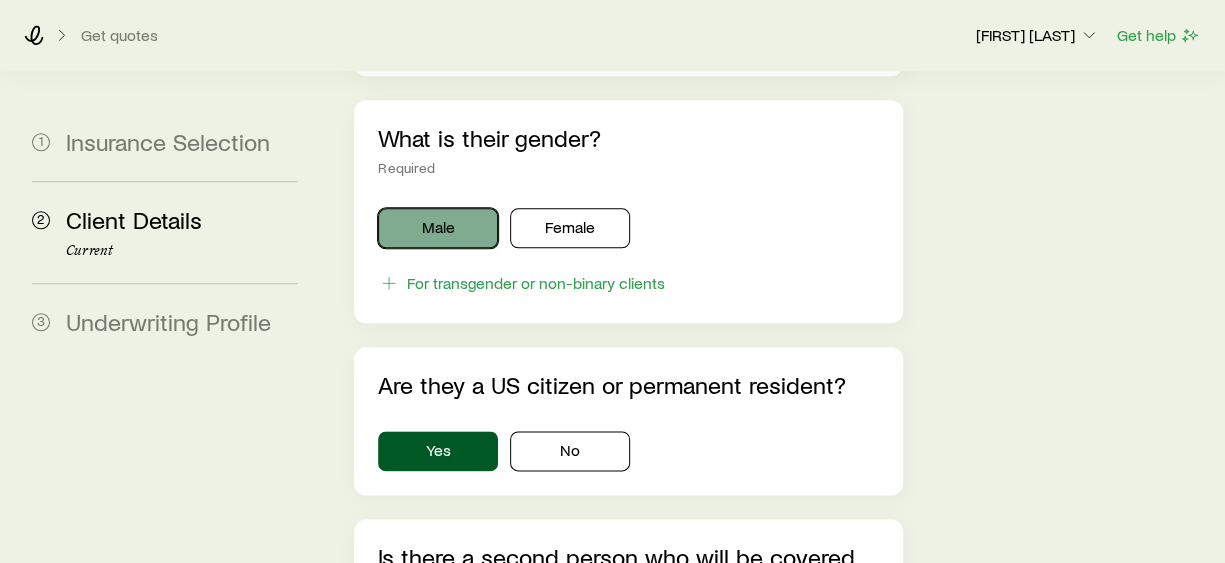 click on "Male" at bounding box center [438, 228] 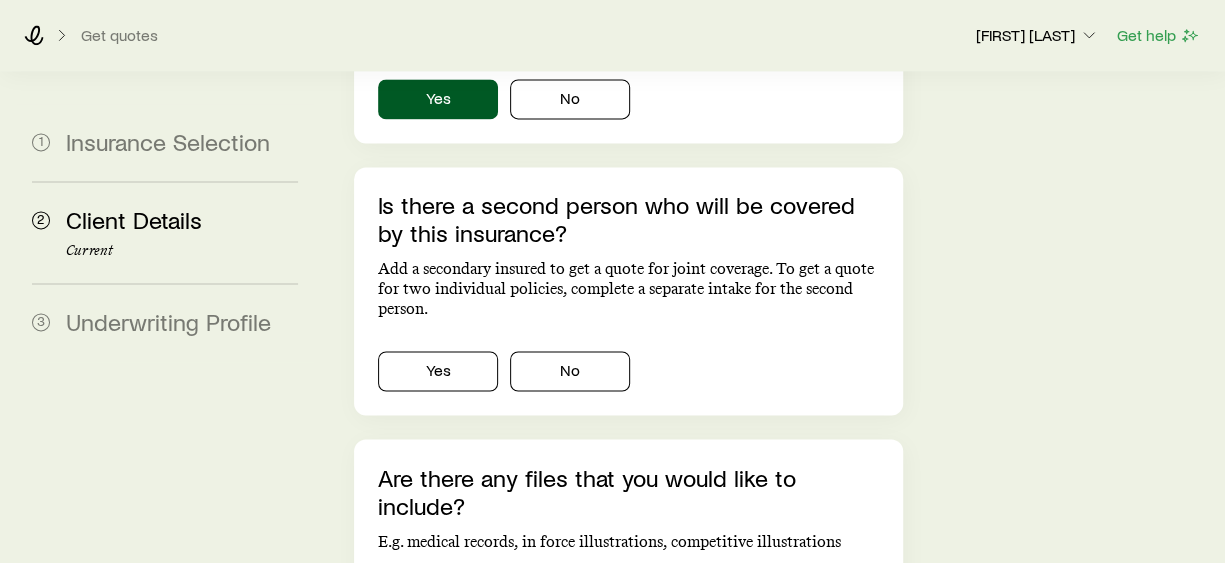 scroll, scrollTop: 1400, scrollLeft: 0, axis: vertical 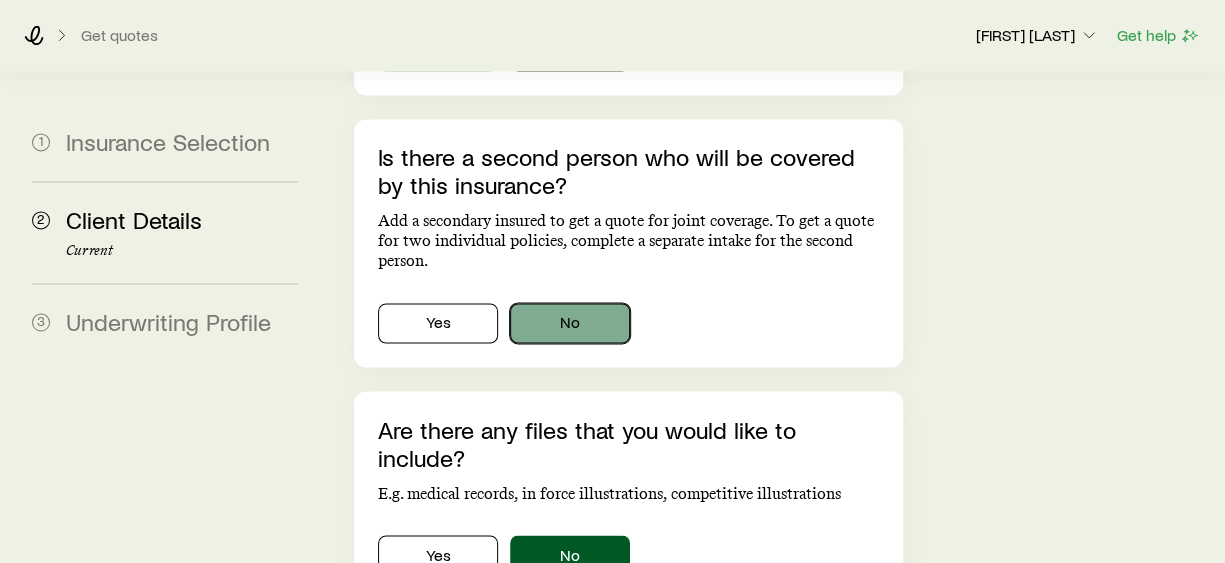 click on "No" at bounding box center [570, 323] 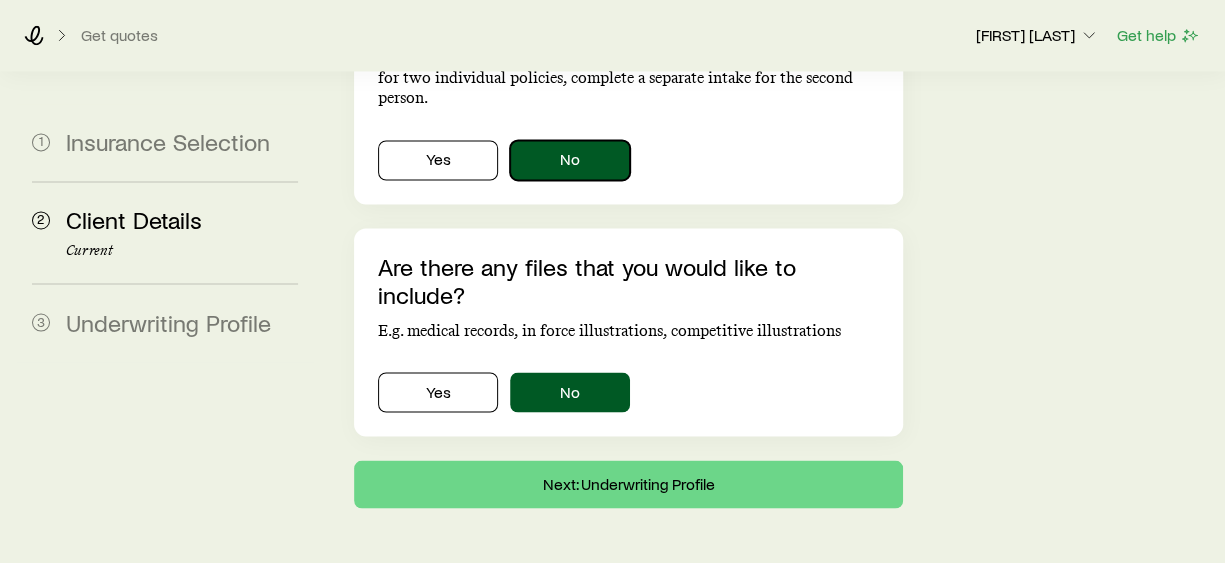 scroll, scrollTop: 1564, scrollLeft: 0, axis: vertical 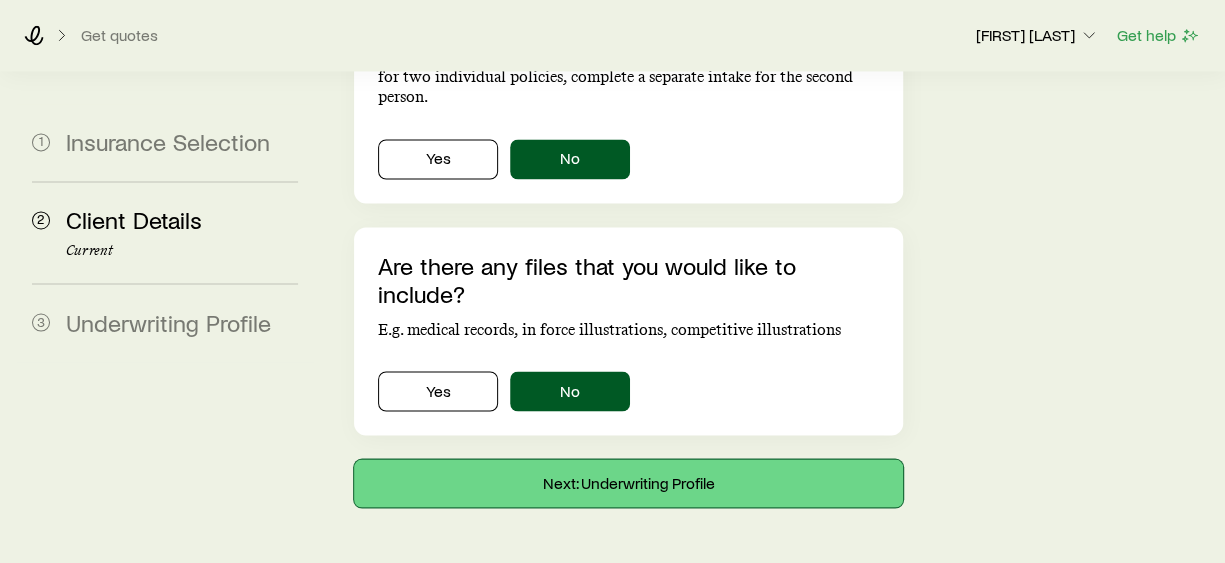 drag, startPoint x: 655, startPoint y: 425, endPoint x: 706, endPoint y: 395, distance: 59.16925 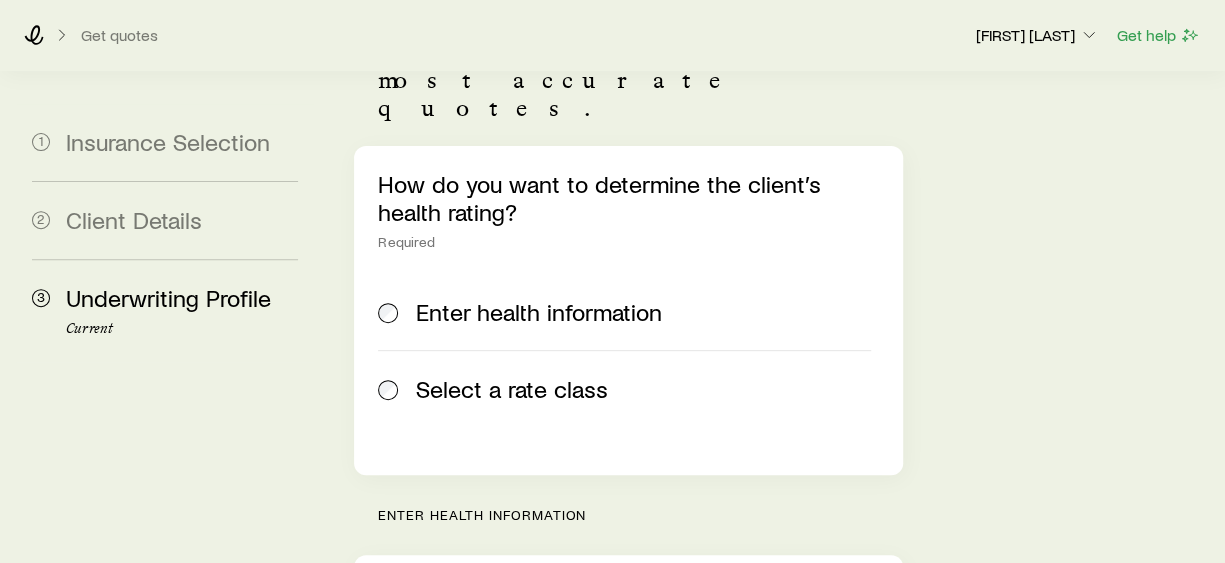 scroll, scrollTop: 300, scrollLeft: 0, axis: vertical 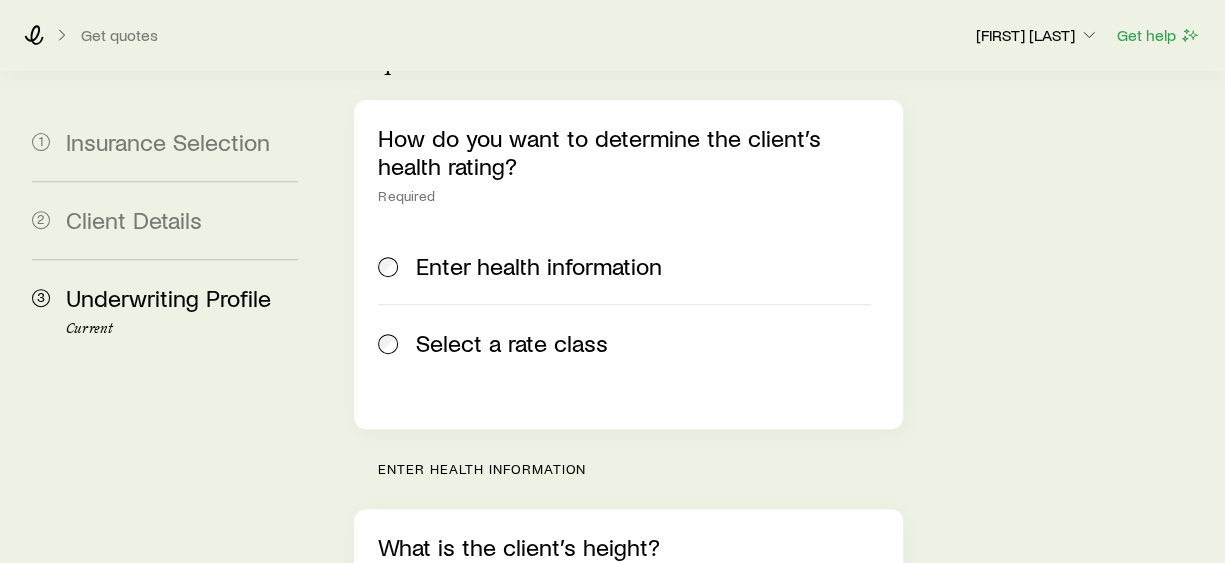 click at bounding box center [389, 343] 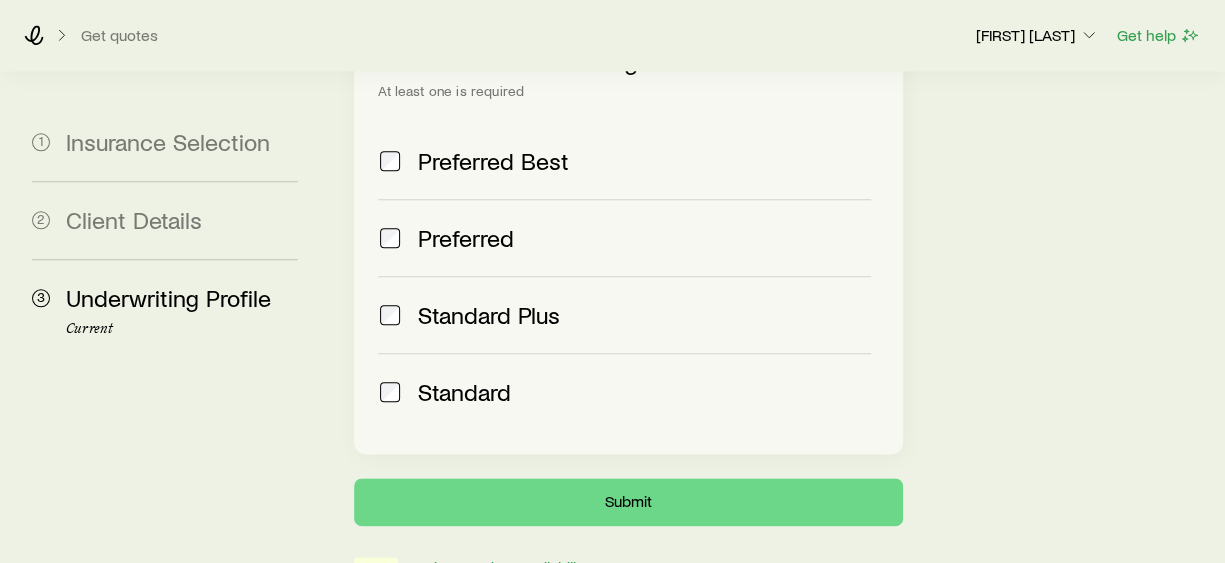 scroll, scrollTop: 982, scrollLeft: 0, axis: vertical 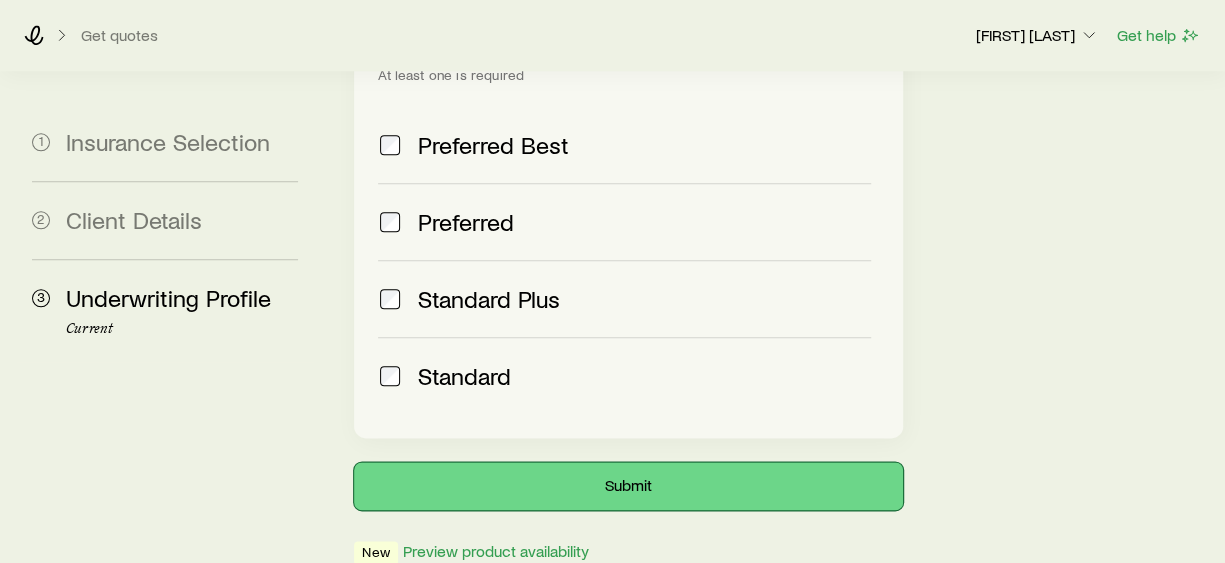 click on "Submit" at bounding box center (628, 486) 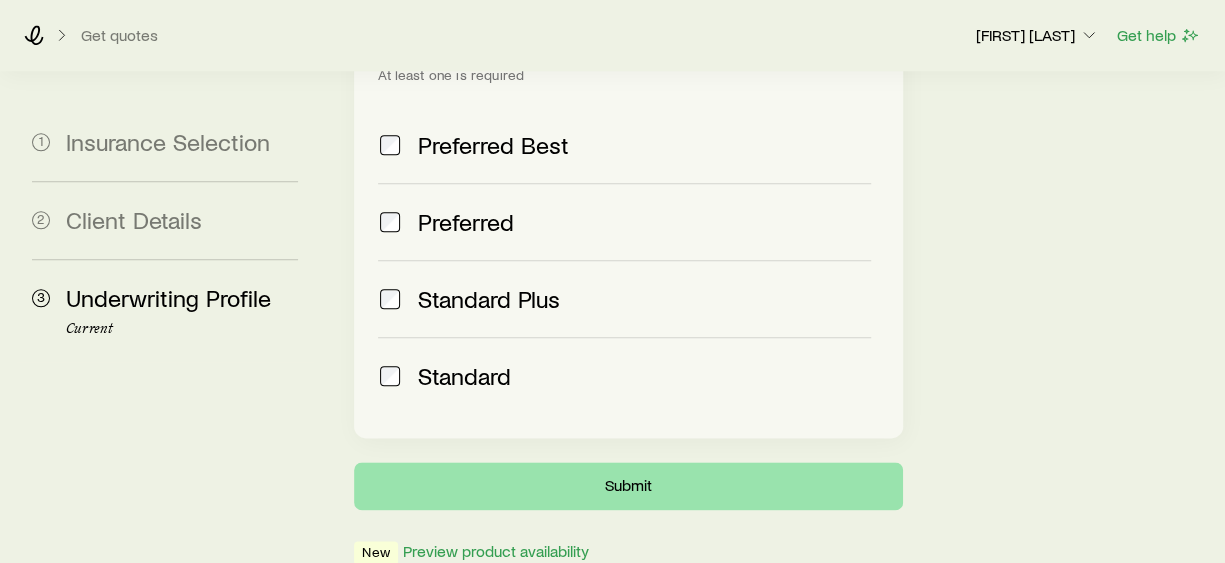 scroll, scrollTop: 0, scrollLeft: 0, axis: both 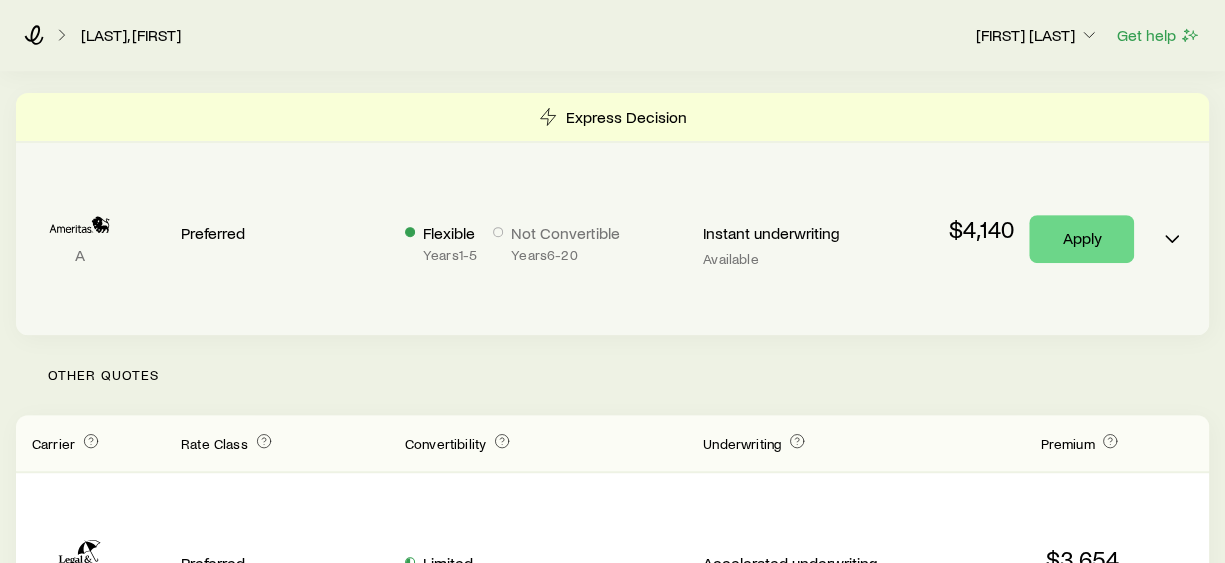 click on "Instant underwriting" at bounding box center [807, 235] 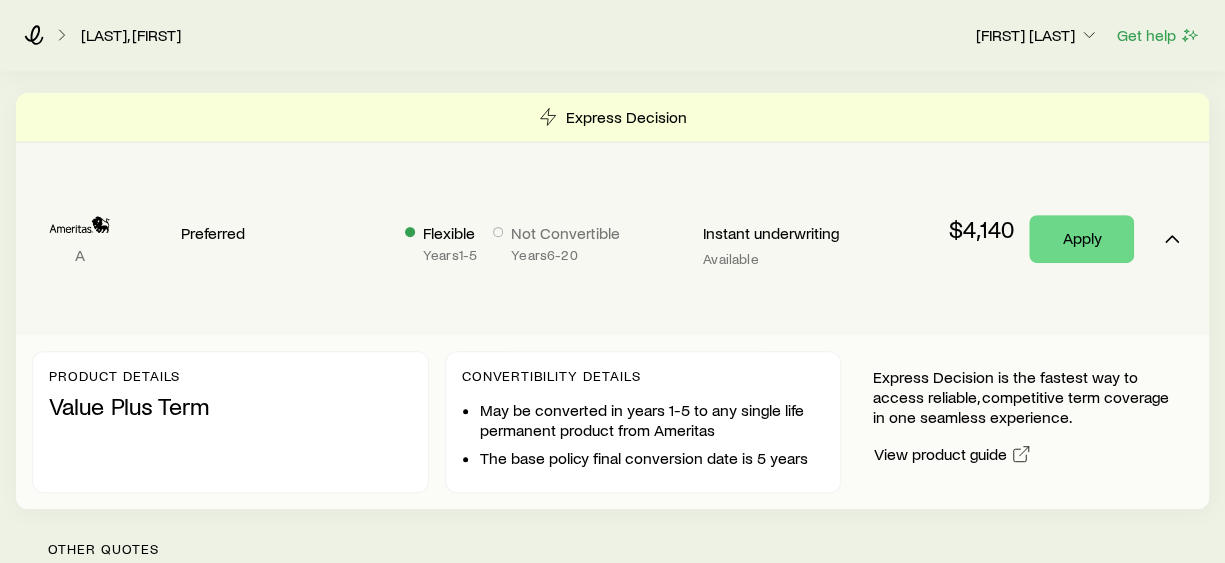 click on "Instant underwriting" at bounding box center (807, 235) 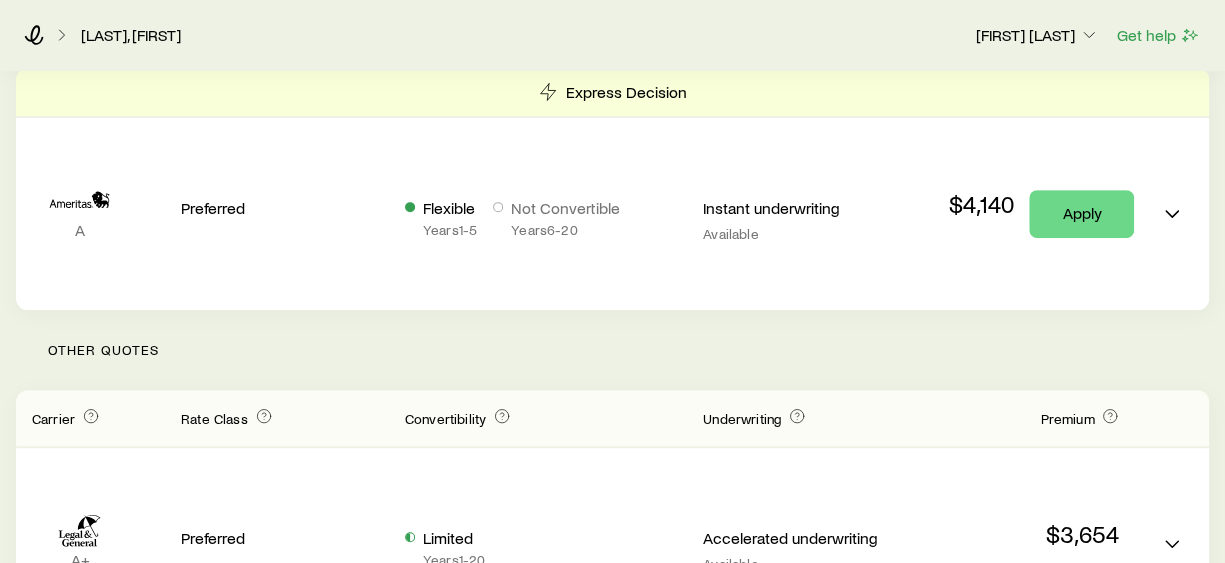 scroll, scrollTop: 300, scrollLeft: 0, axis: vertical 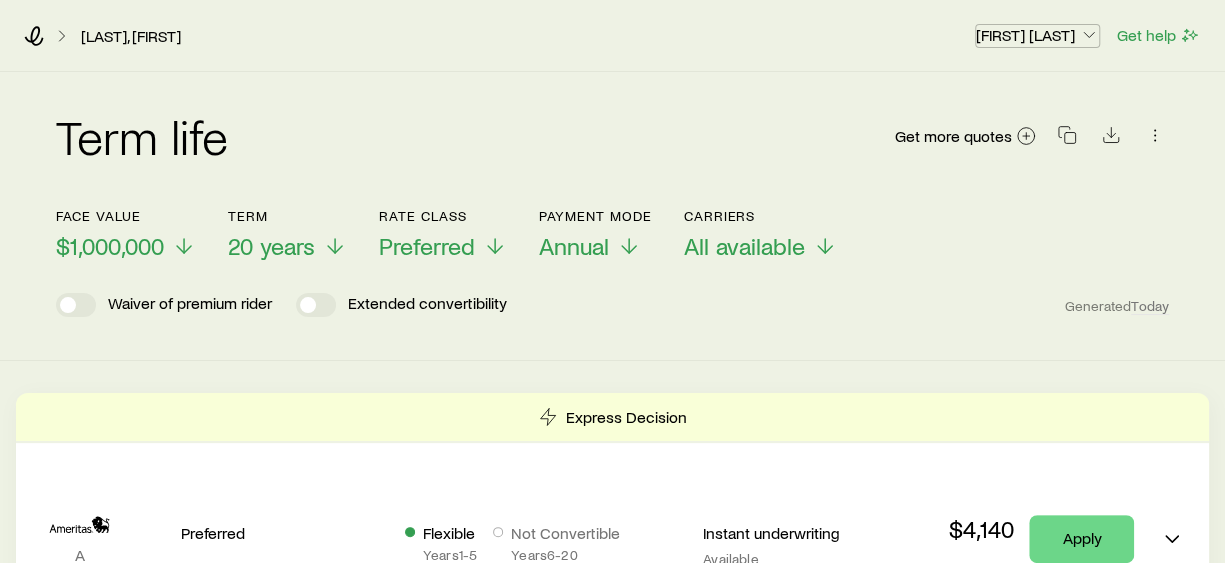 click 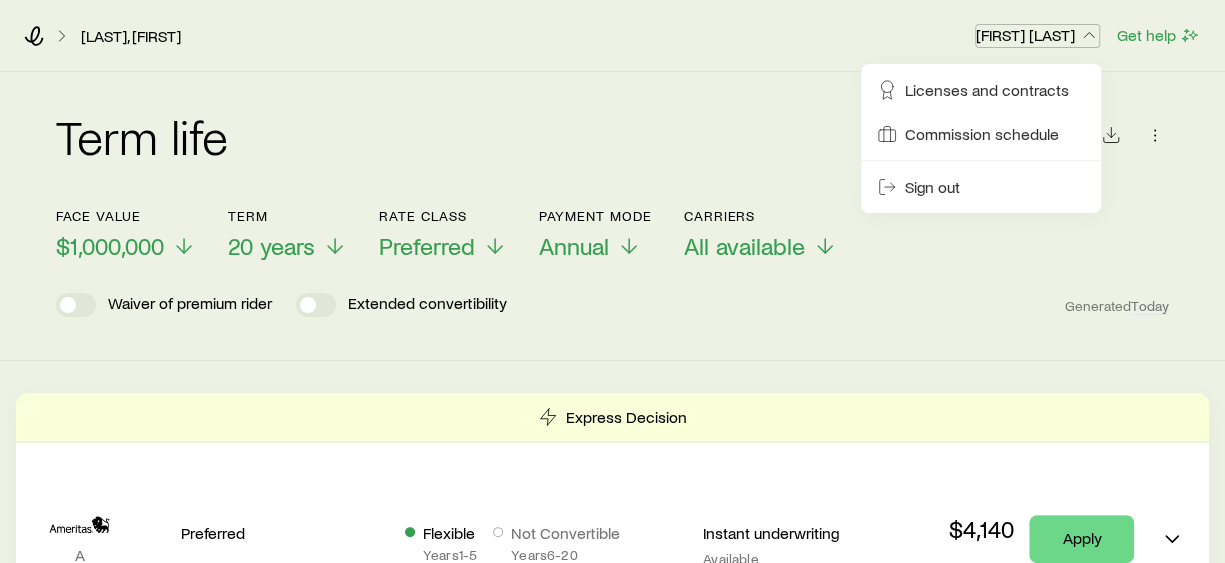 click 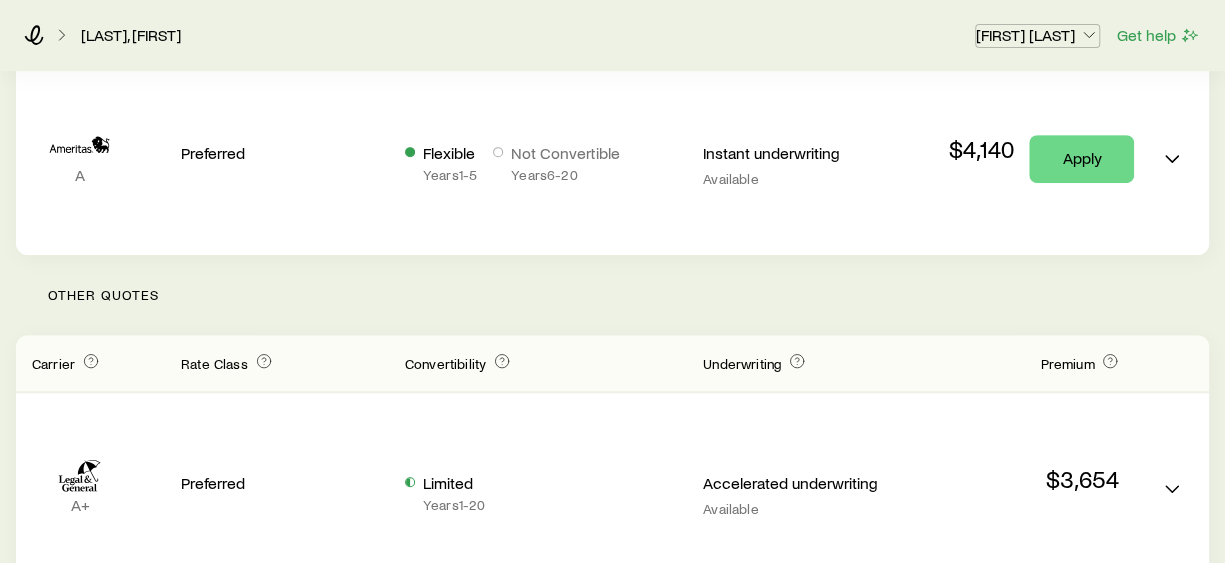 scroll, scrollTop: 400, scrollLeft: 0, axis: vertical 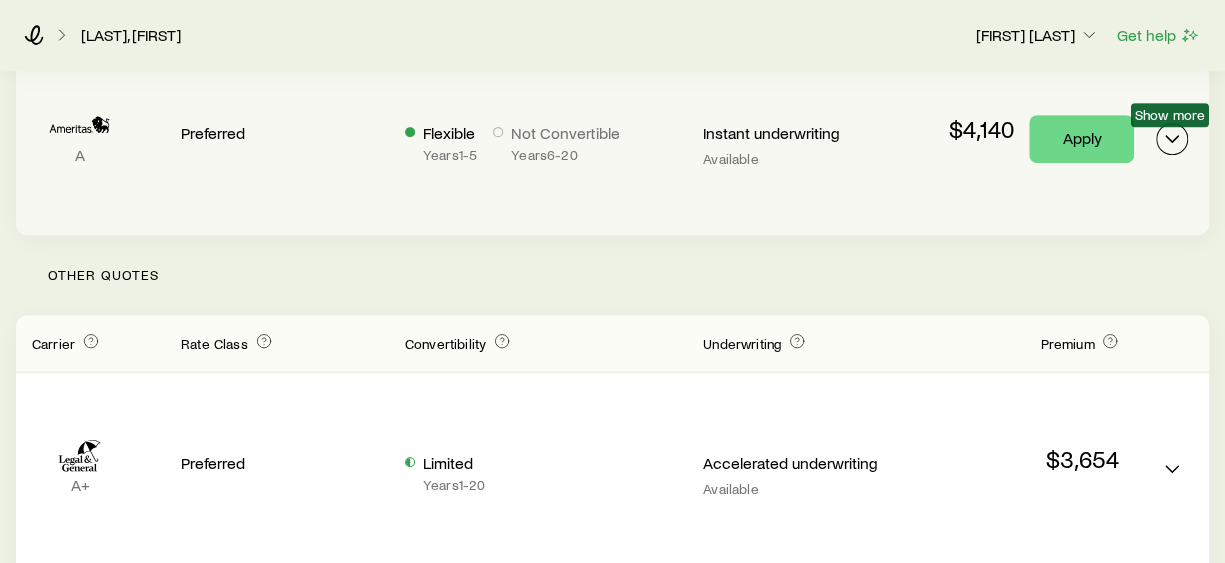 click 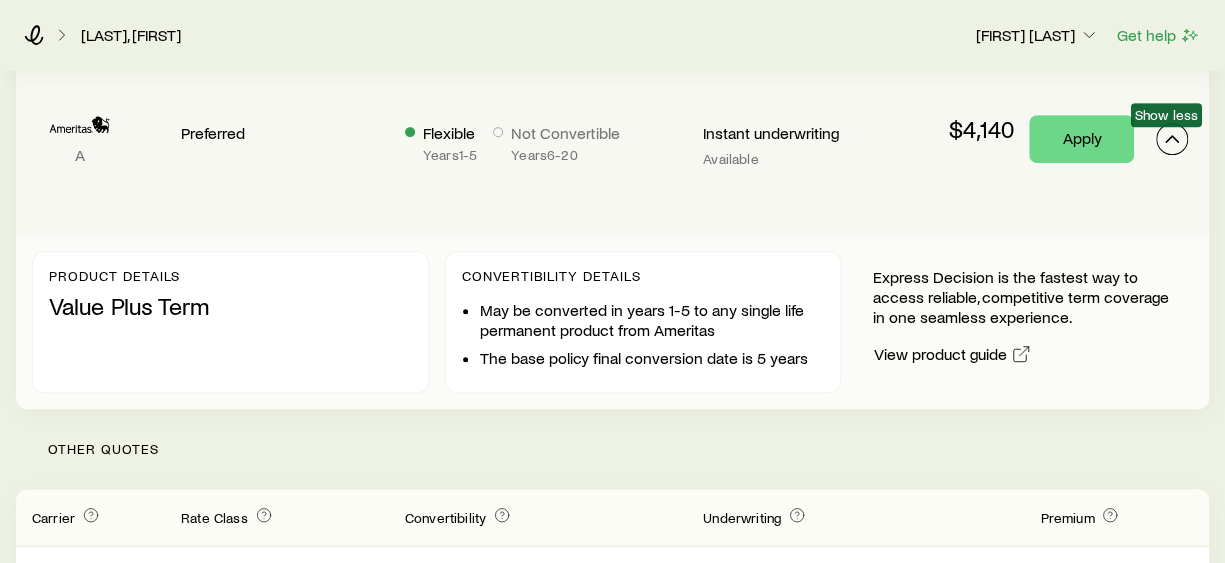 click 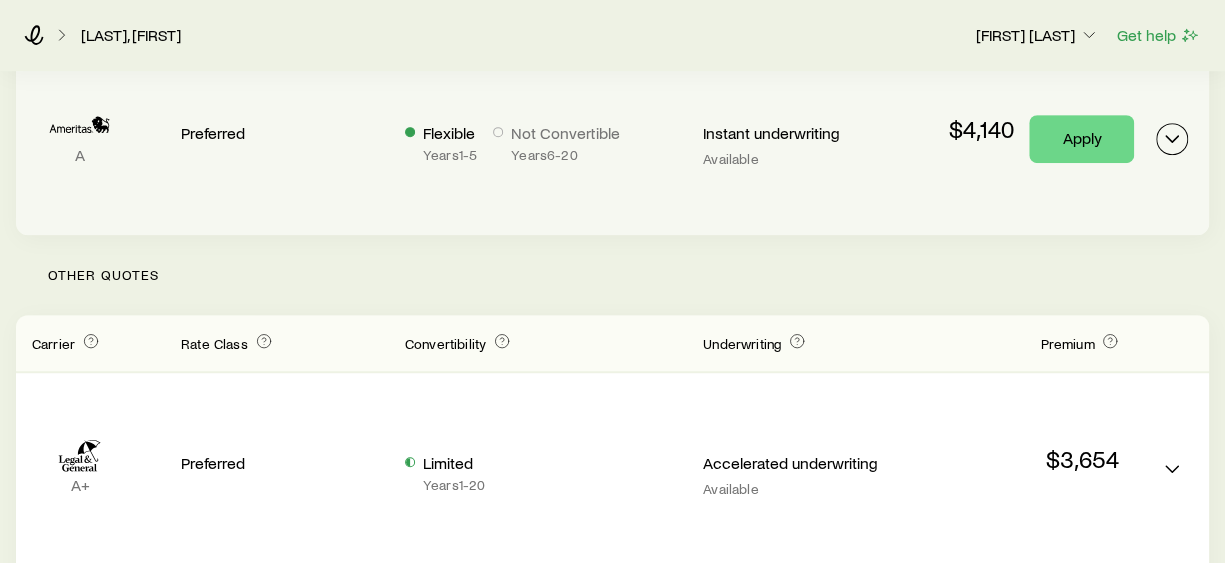 scroll, scrollTop: 0, scrollLeft: 0, axis: both 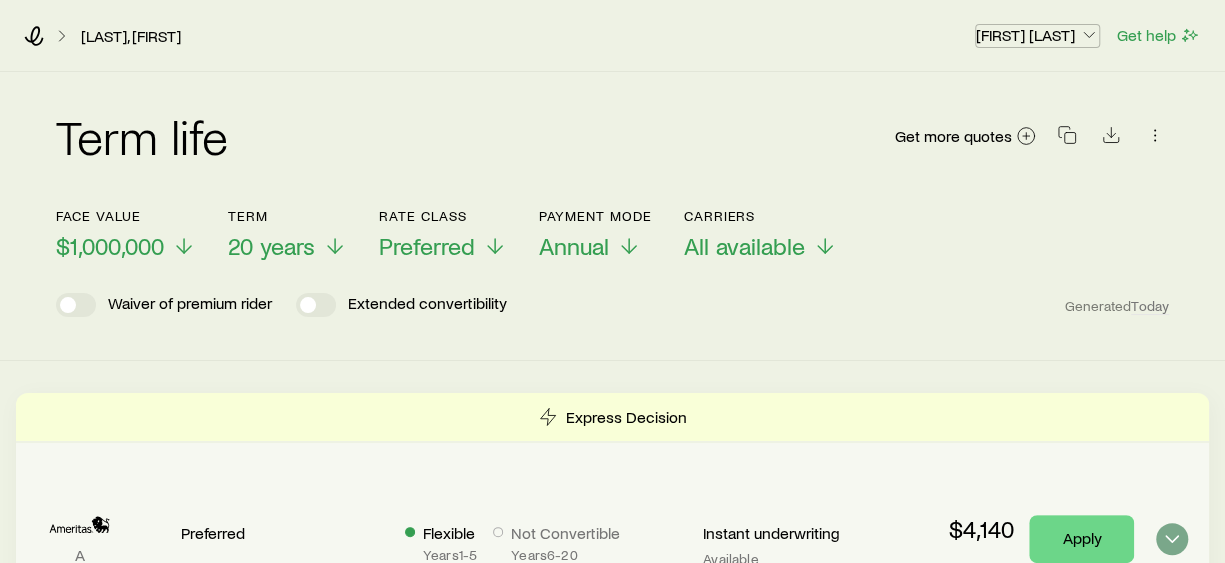 click 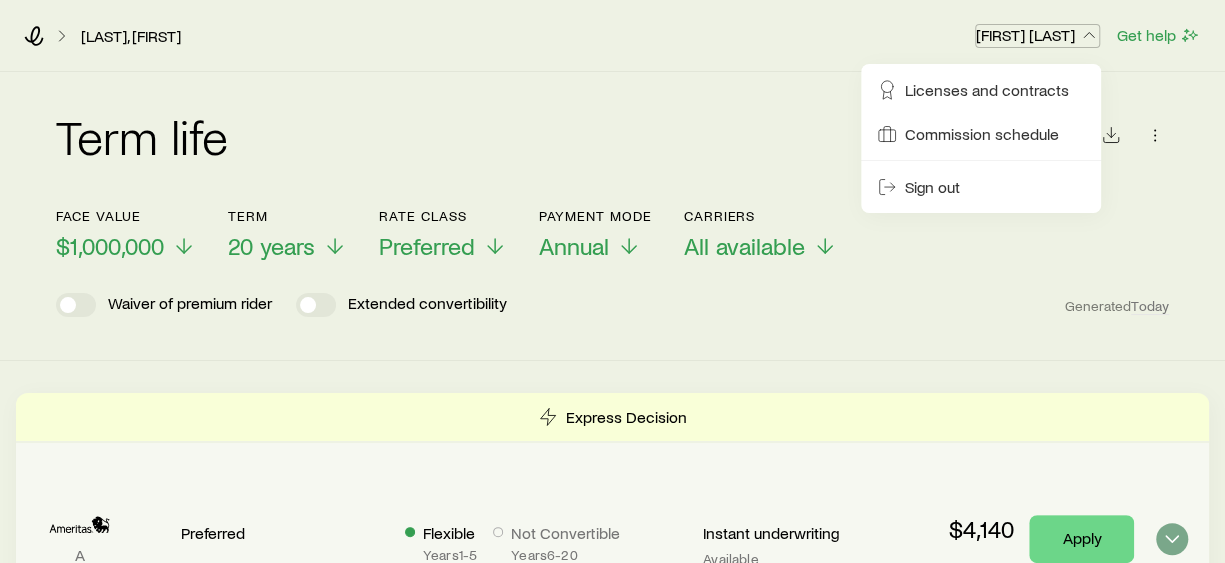click 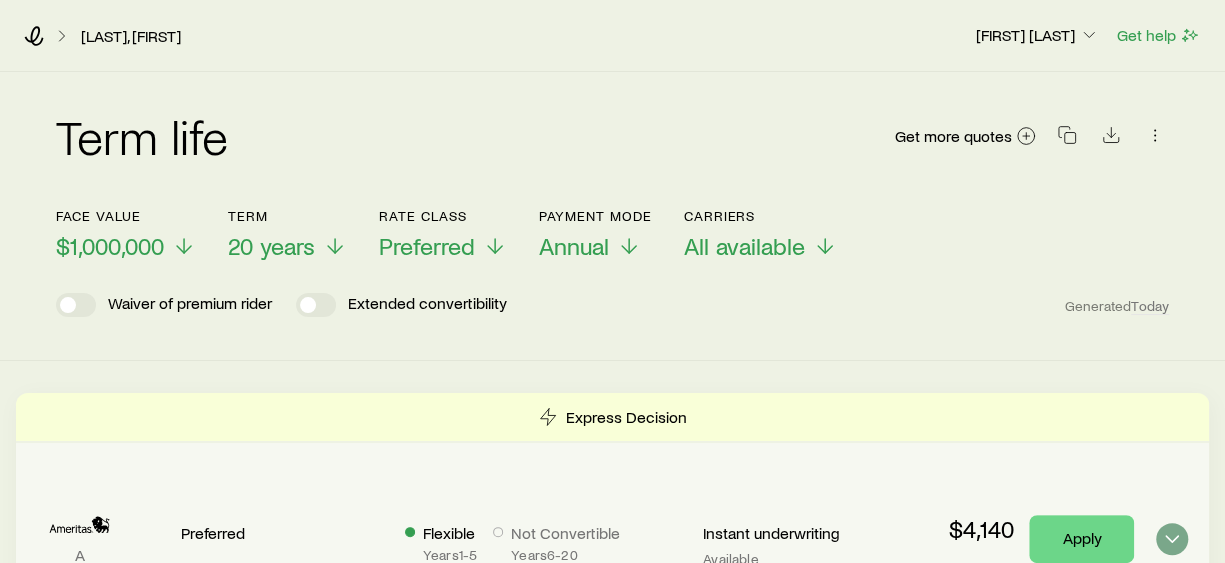 click 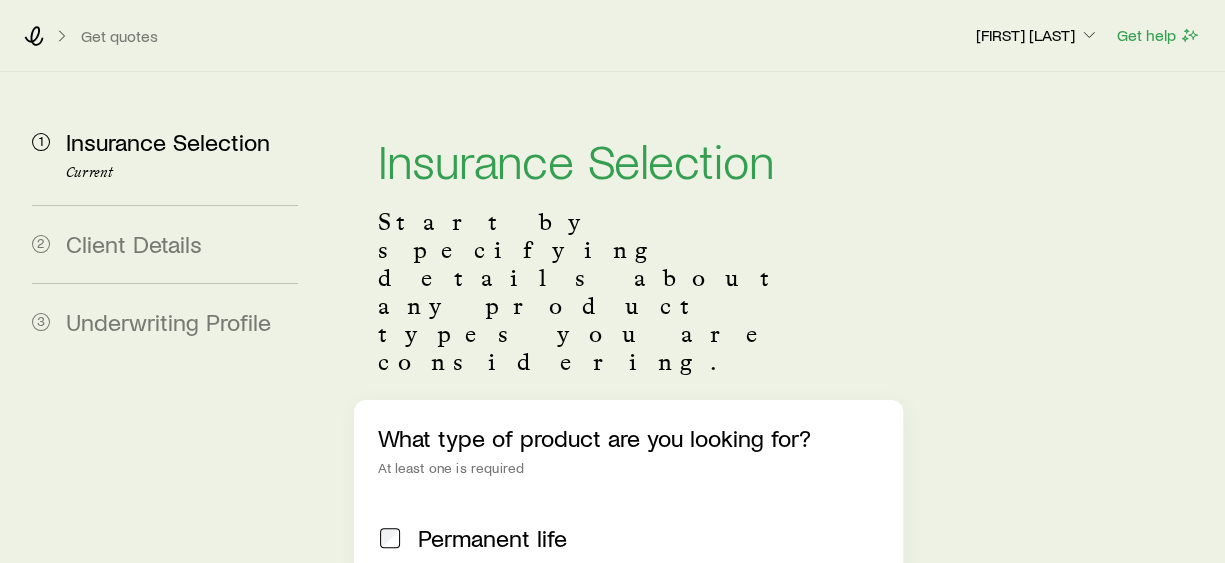 click on "Client Details" at bounding box center [134, 243] 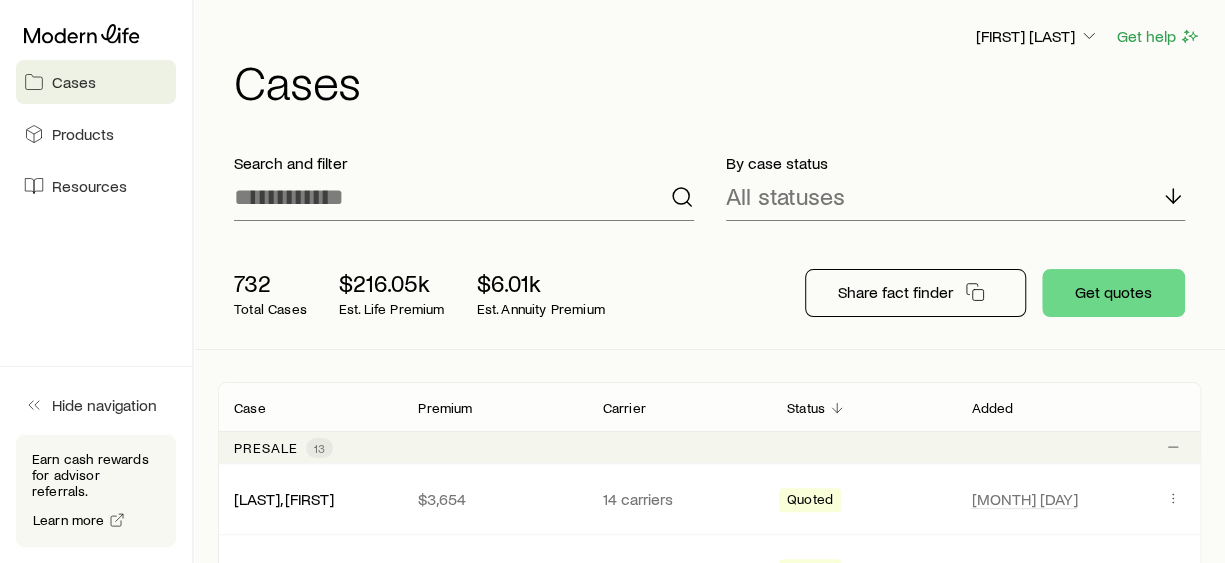 click on "Cases" at bounding box center [74, 82] 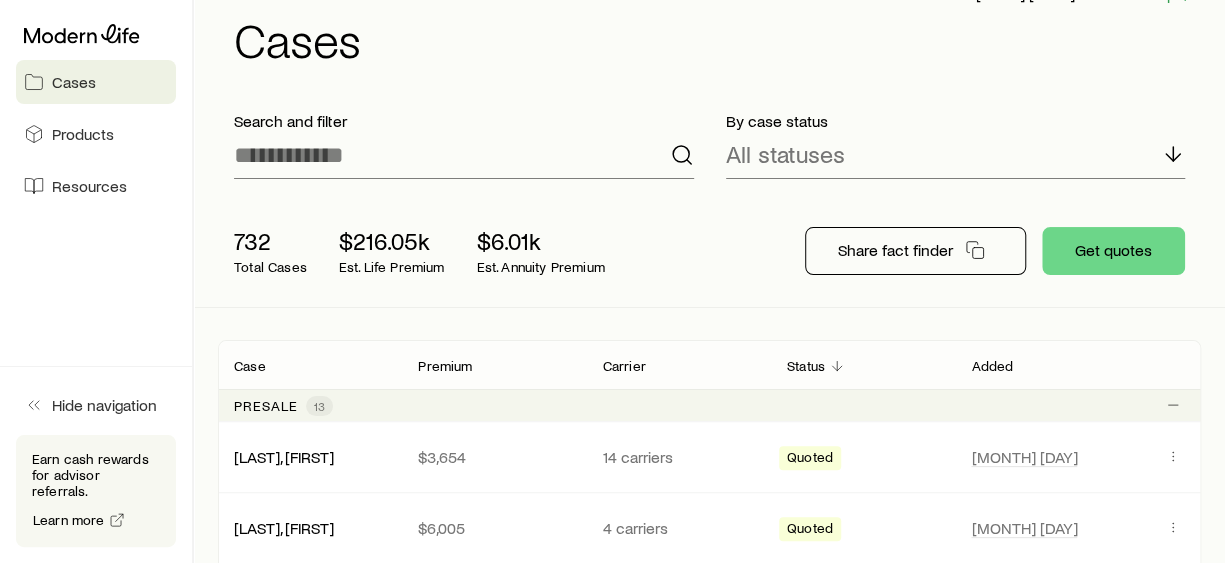 scroll, scrollTop: 0, scrollLeft: 0, axis: both 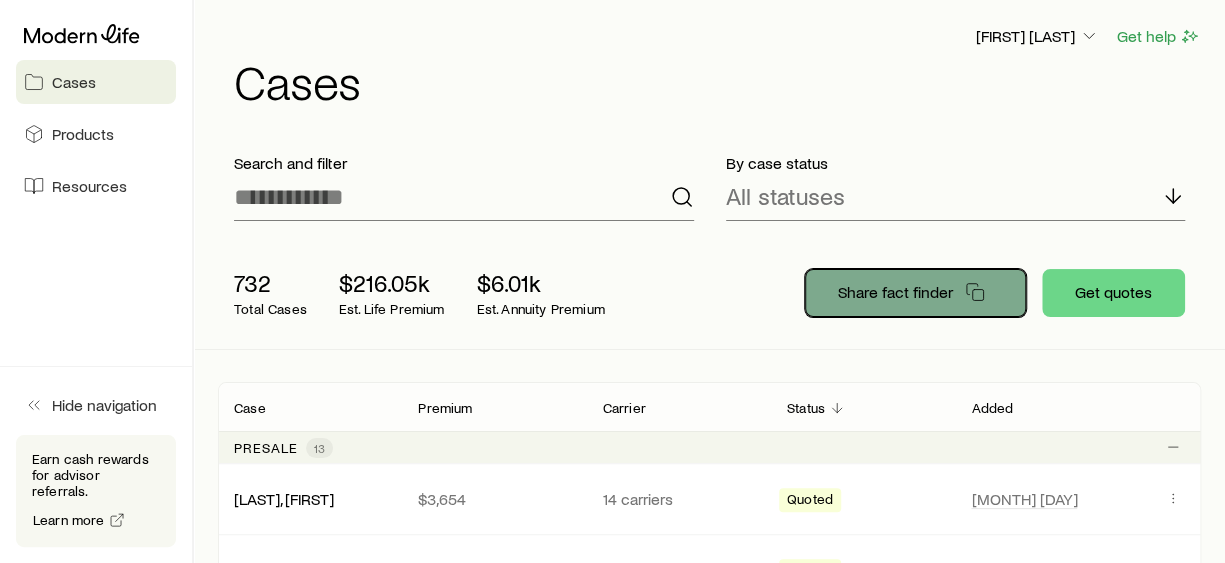 click on "Share fact finder" at bounding box center [895, 292] 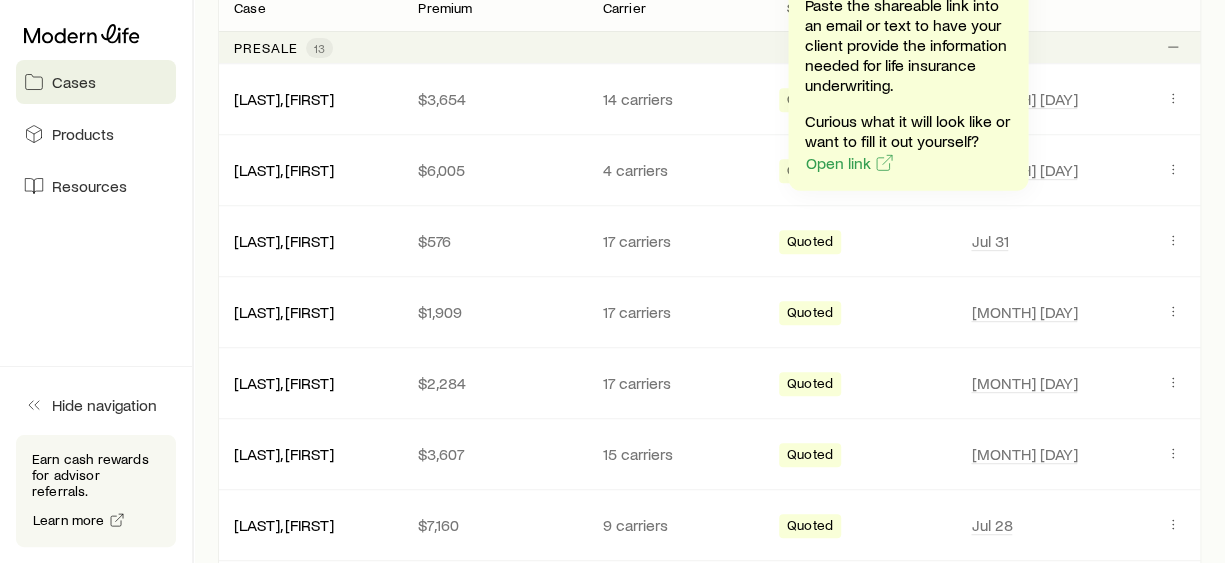 scroll, scrollTop: 0, scrollLeft: 0, axis: both 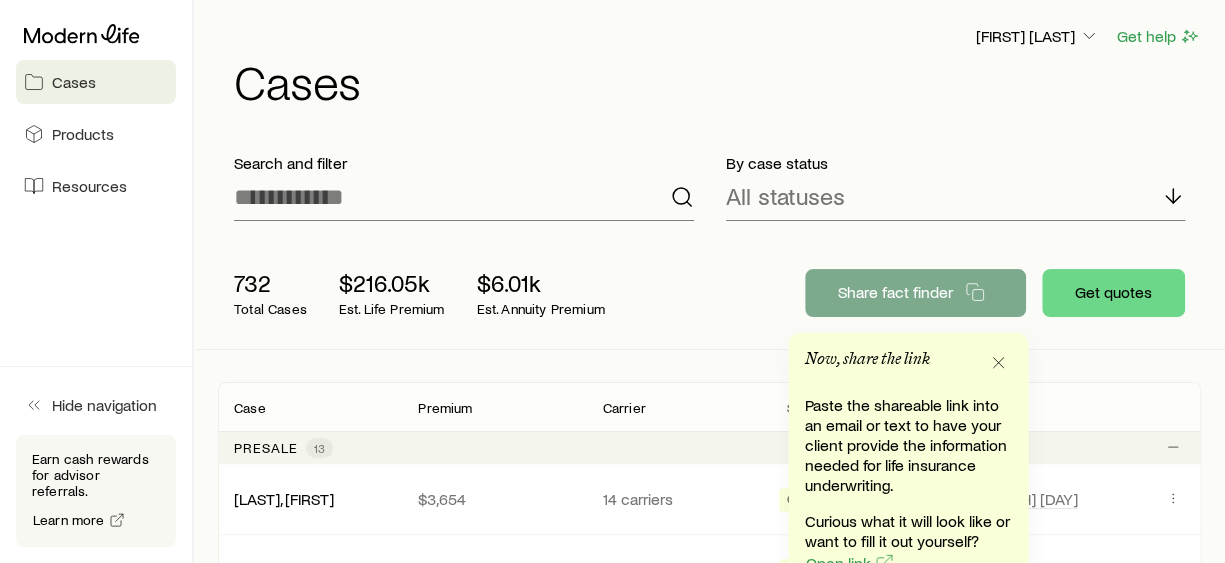 click on "By case status All statuses" at bounding box center [956, 187] 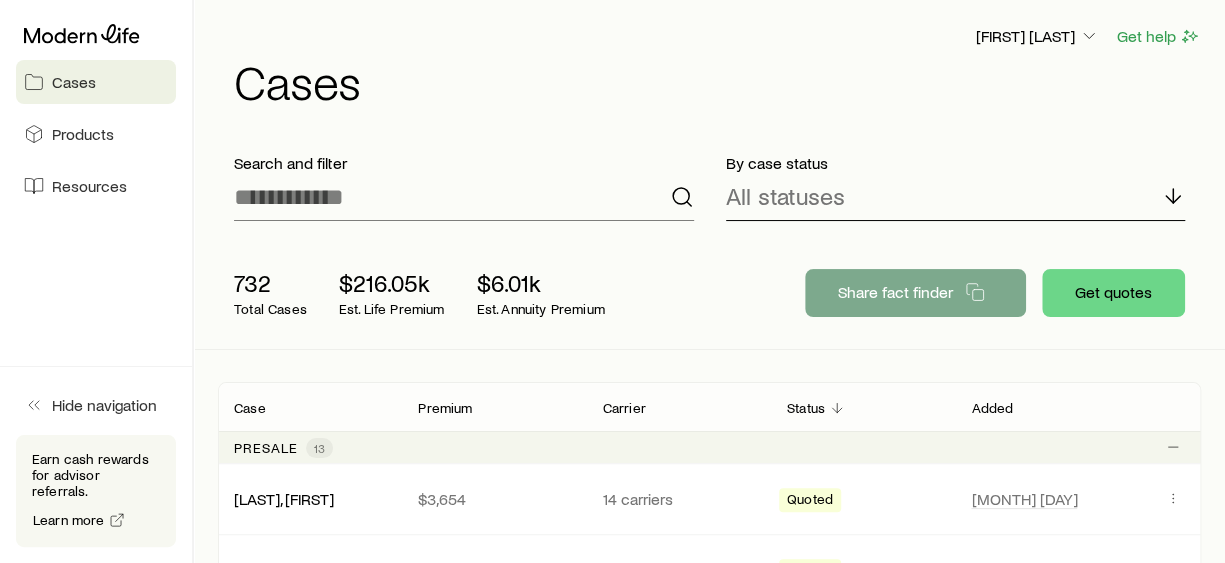 click 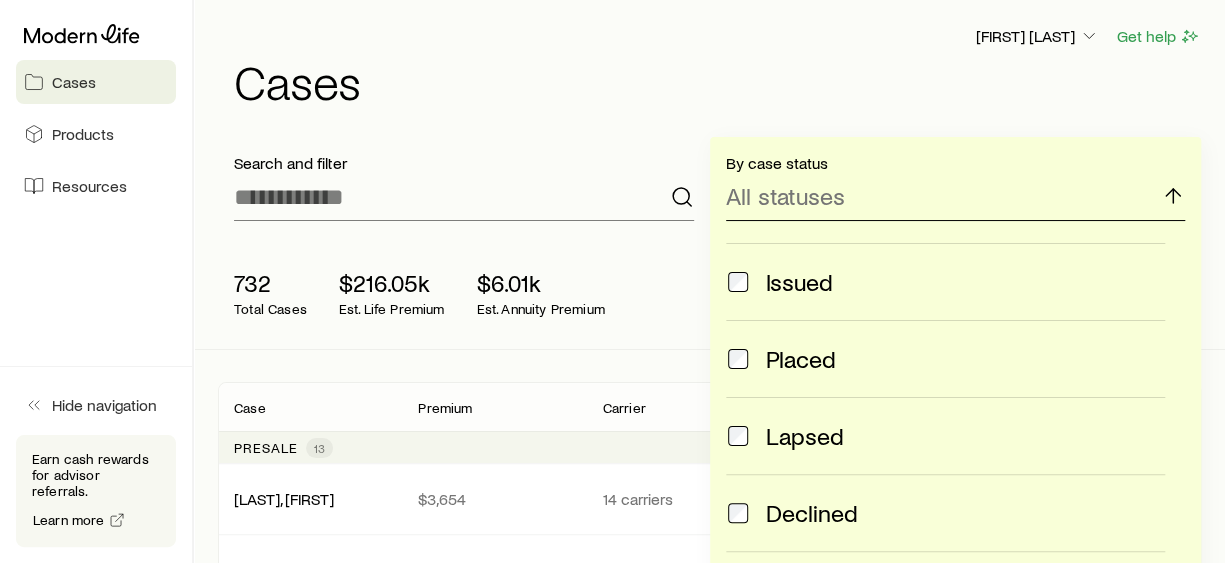 scroll, scrollTop: 0, scrollLeft: 0, axis: both 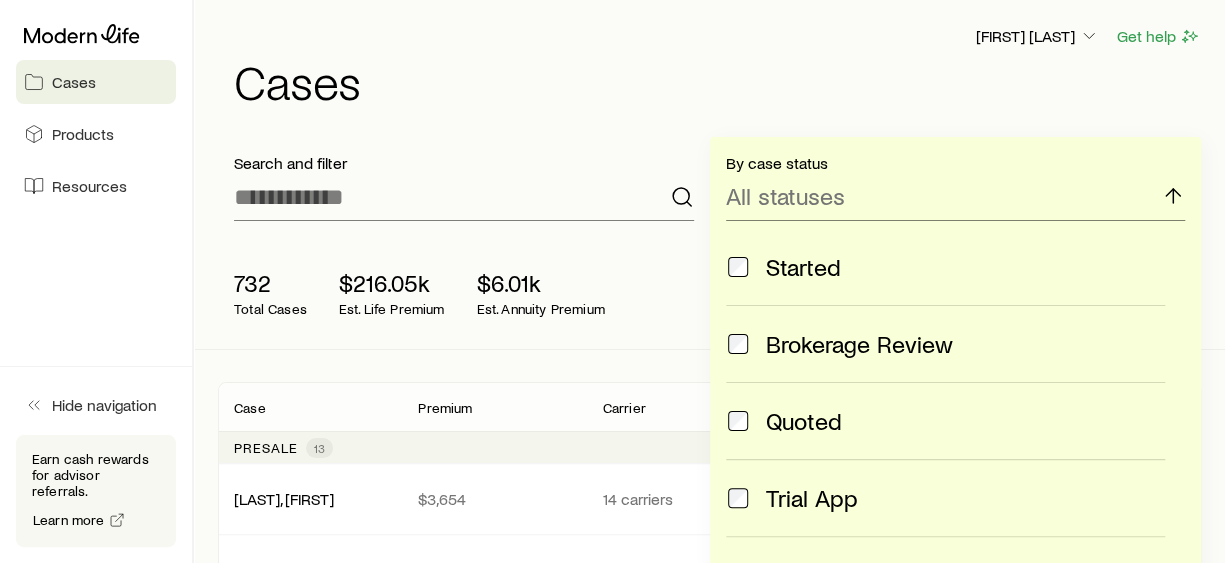 click on "Cases" at bounding box center (717, 81) 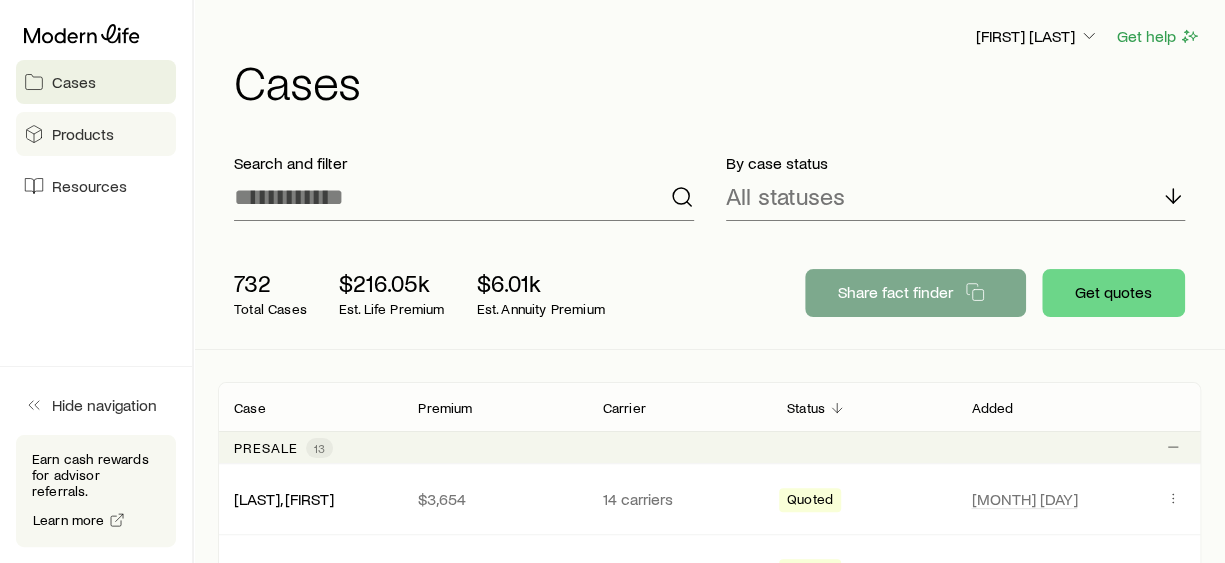 click on "Products" at bounding box center (83, 134) 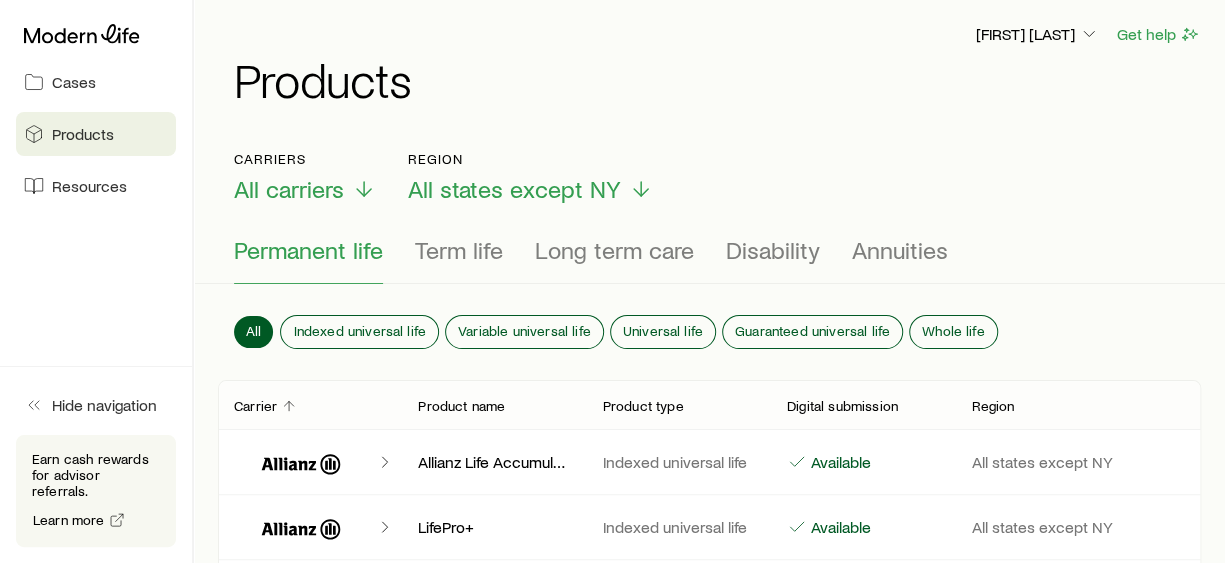 scroll, scrollTop: 0, scrollLeft: 0, axis: both 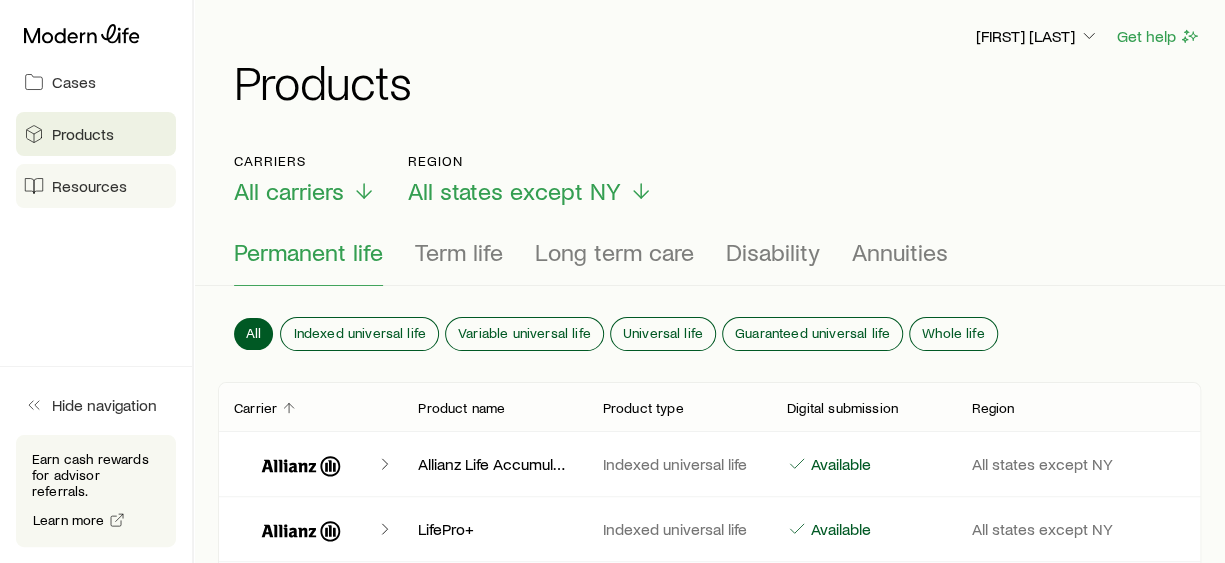 click on "Resources" at bounding box center (89, 186) 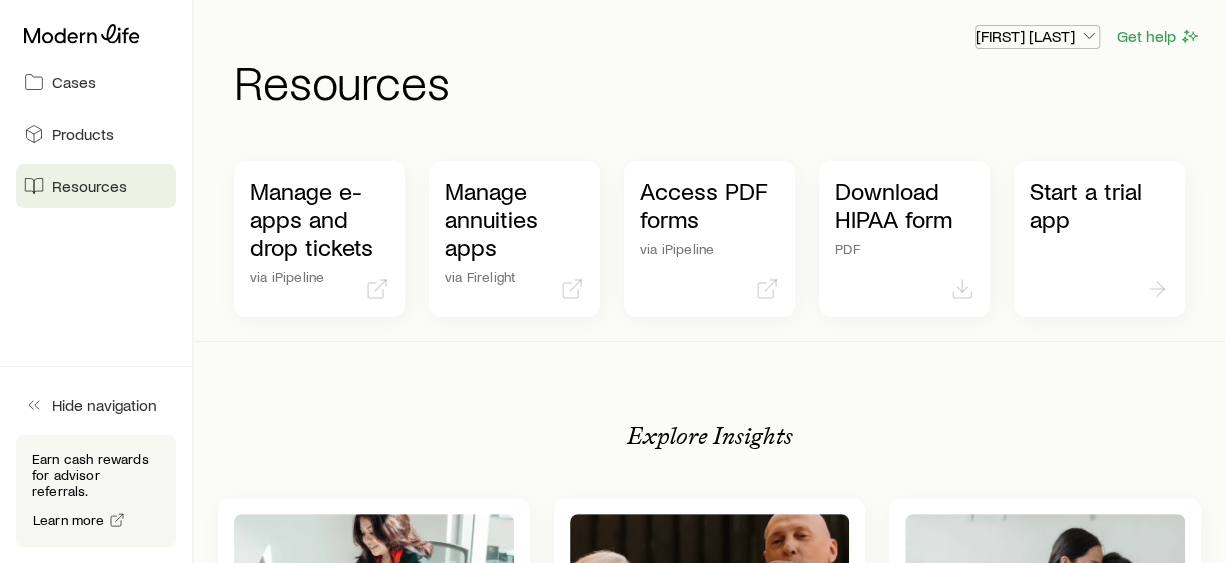 click 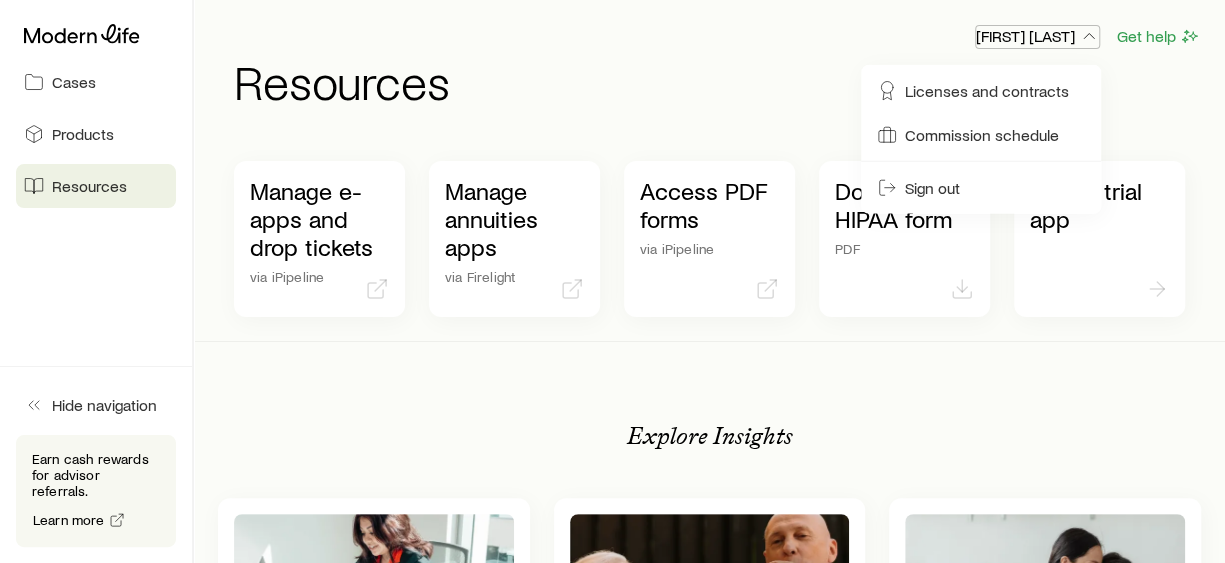 click 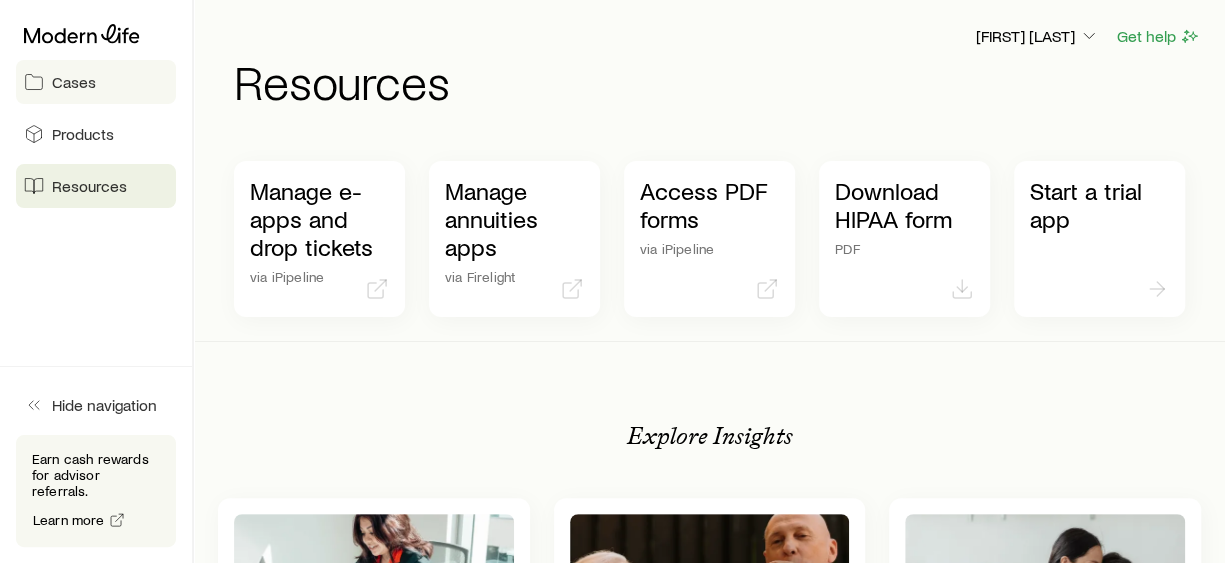 click on "Cases" at bounding box center (74, 82) 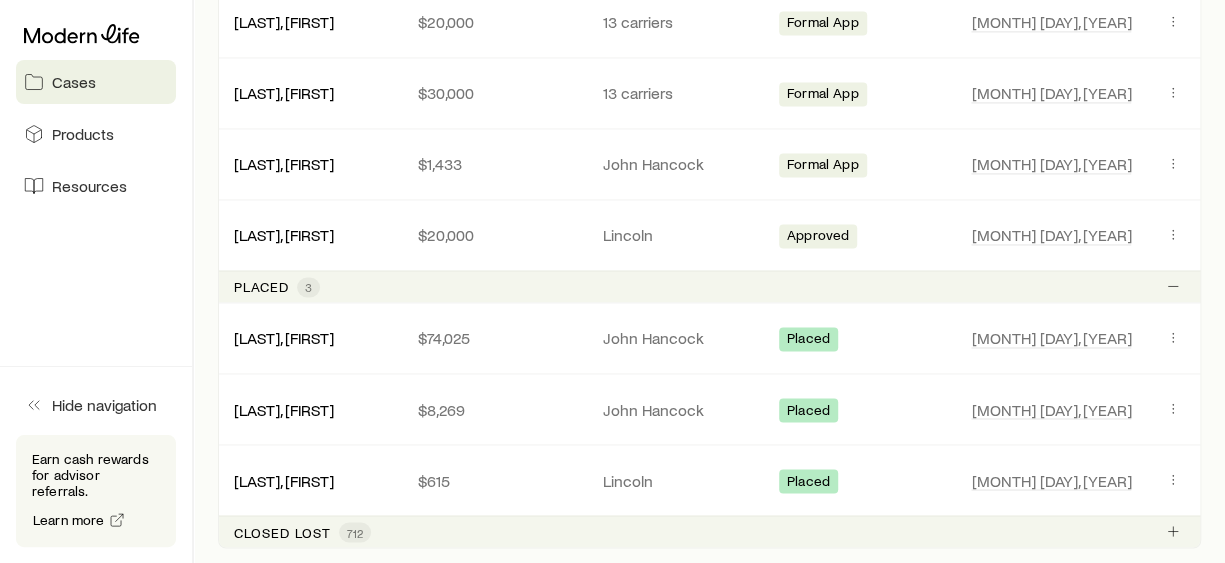 scroll, scrollTop: 1500, scrollLeft: 0, axis: vertical 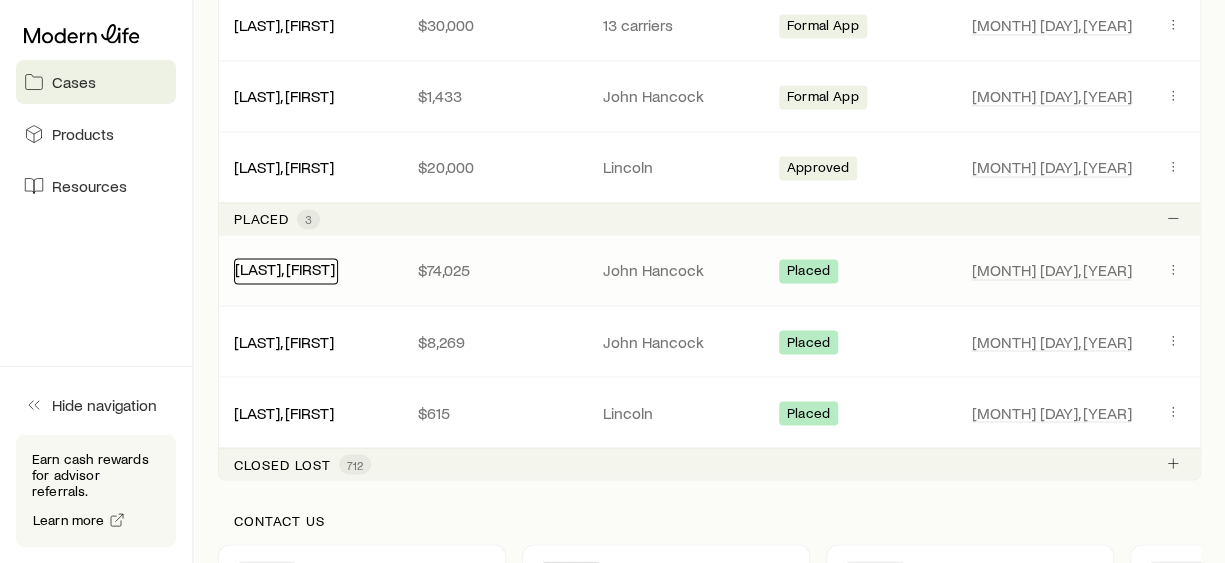 click on "[LAST], [FIRST]" at bounding box center (285, 268) 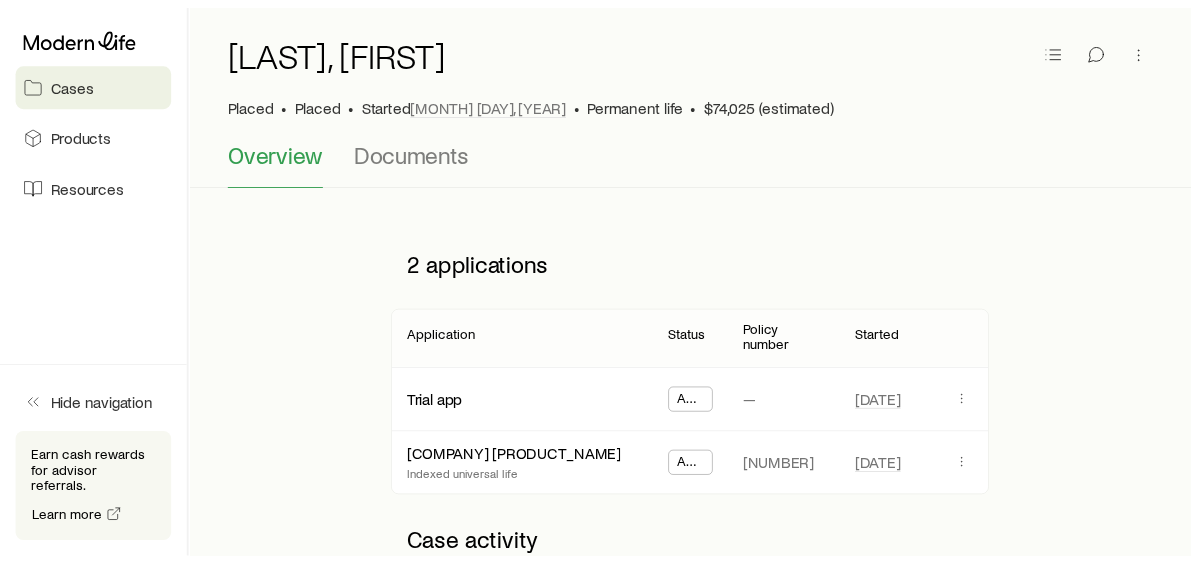 scroll, scrollTop: 0, scrollLeft: 0, axis: both 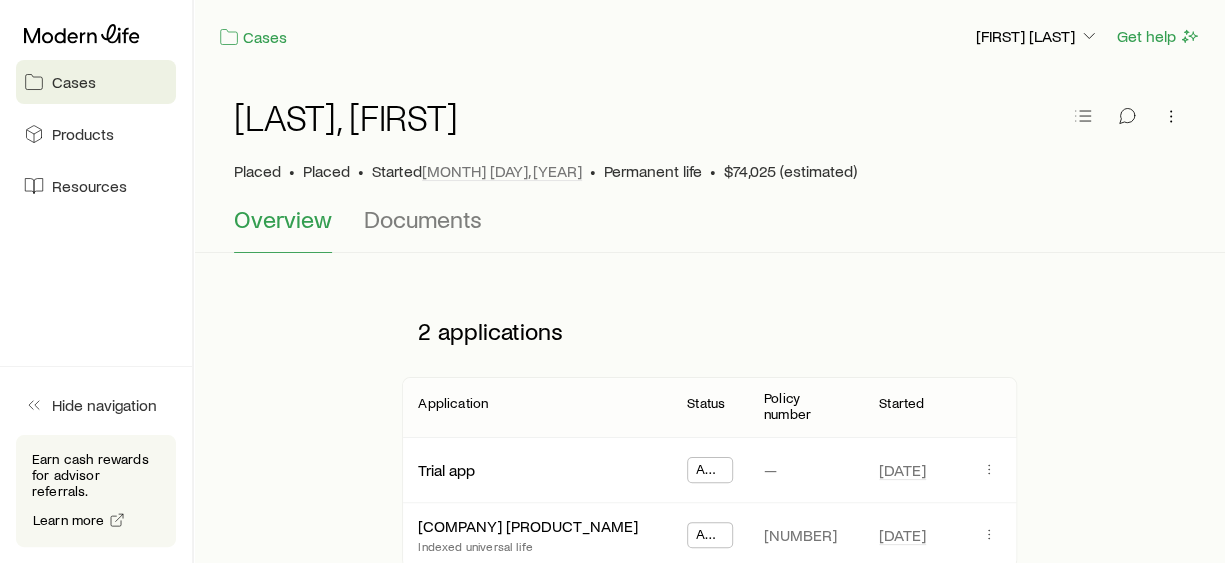 click on "Cases" at bounding box center [74, 82] 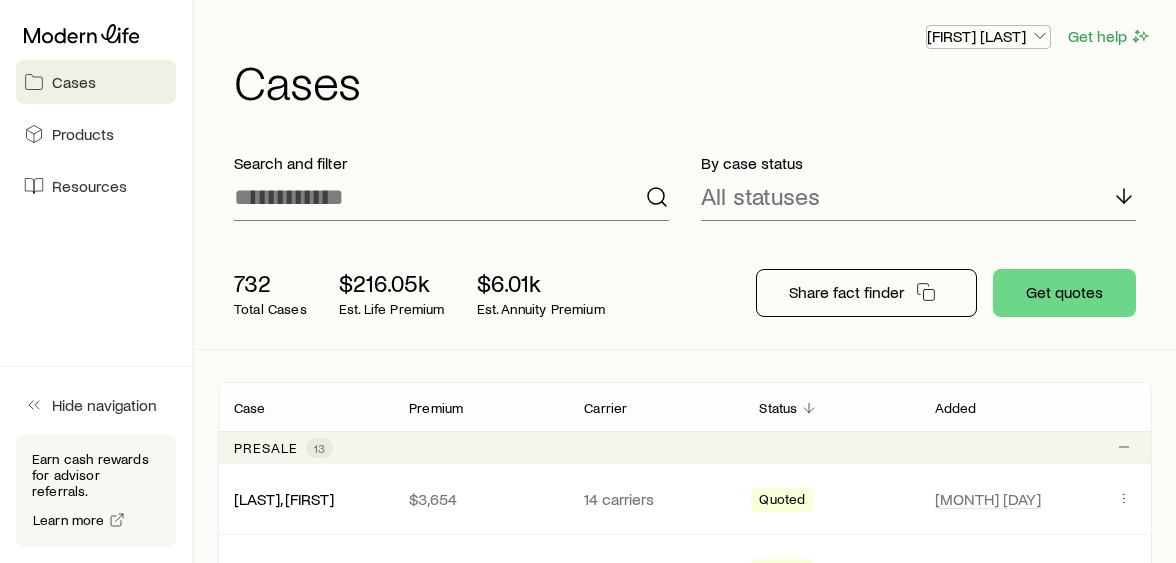 click 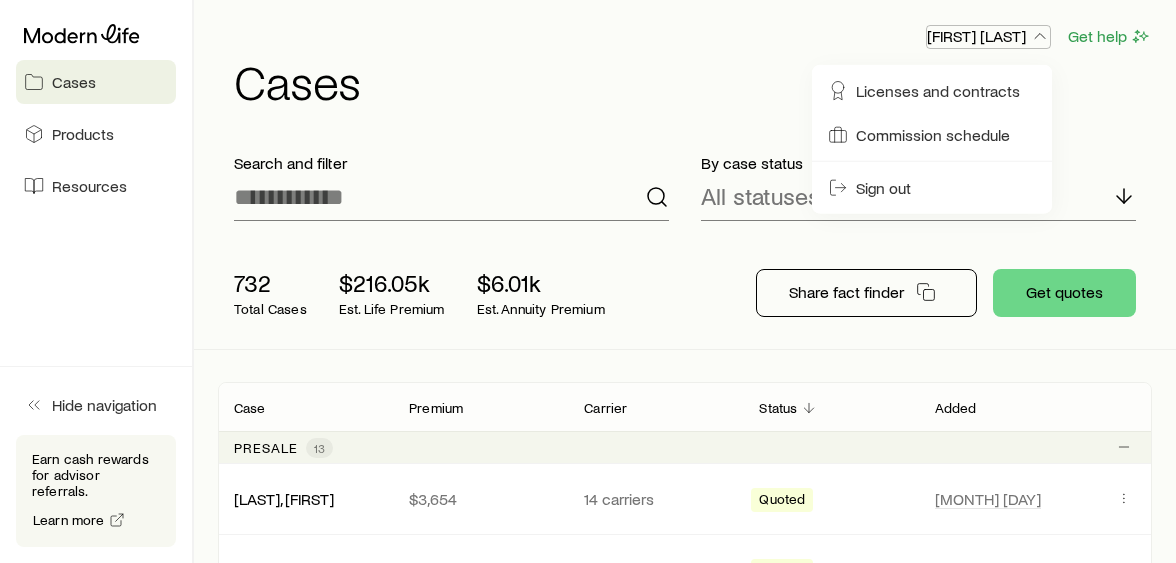 click 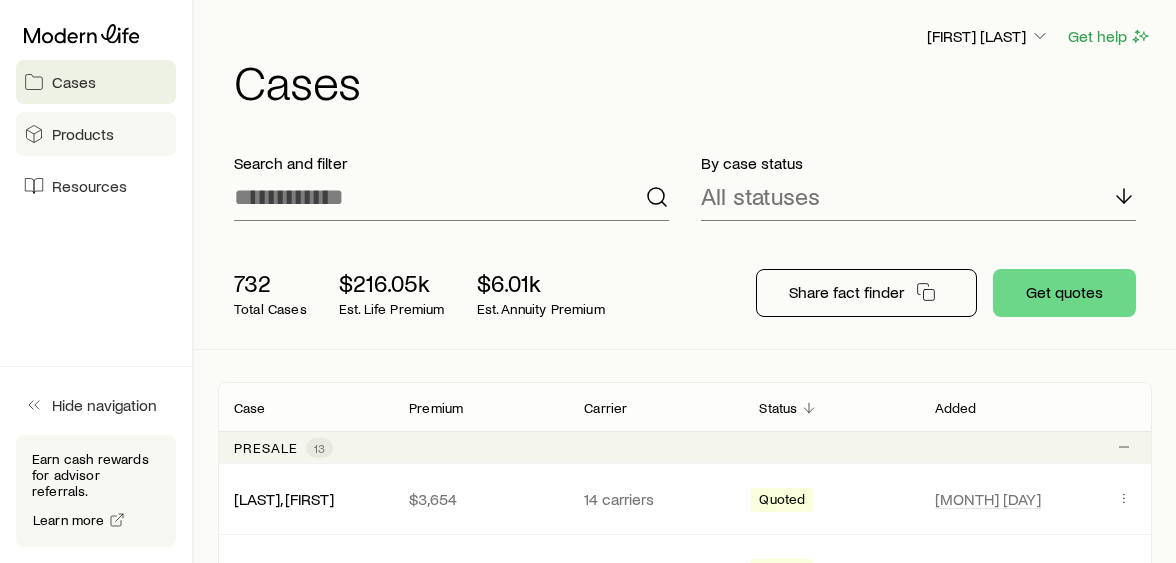 click on "Products" at bounding box center (83, 134) 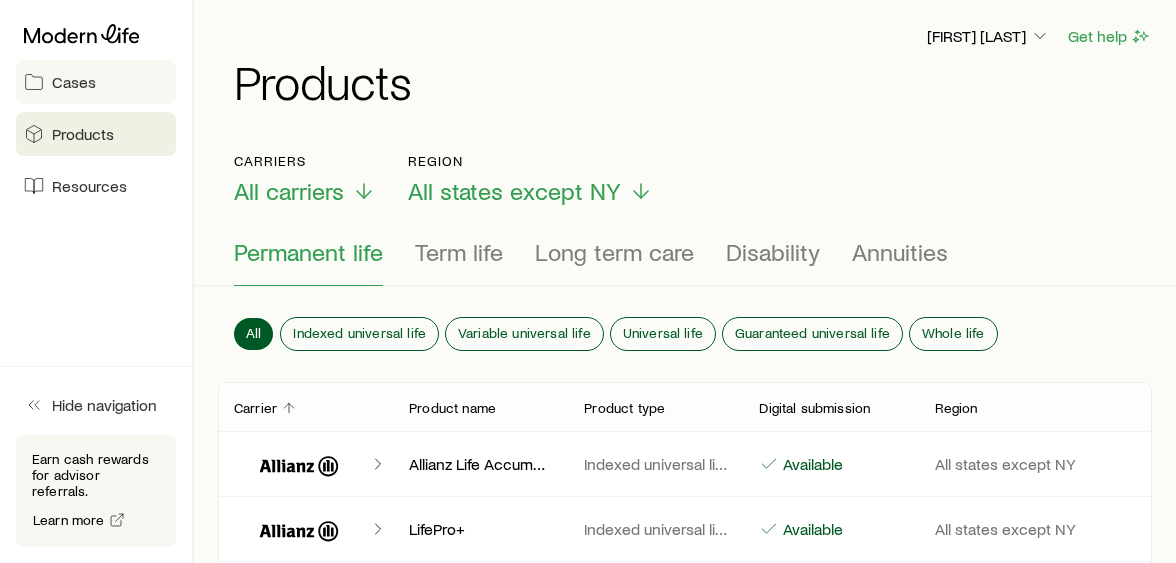 click on "Cases" at bounding box center (74, 82) 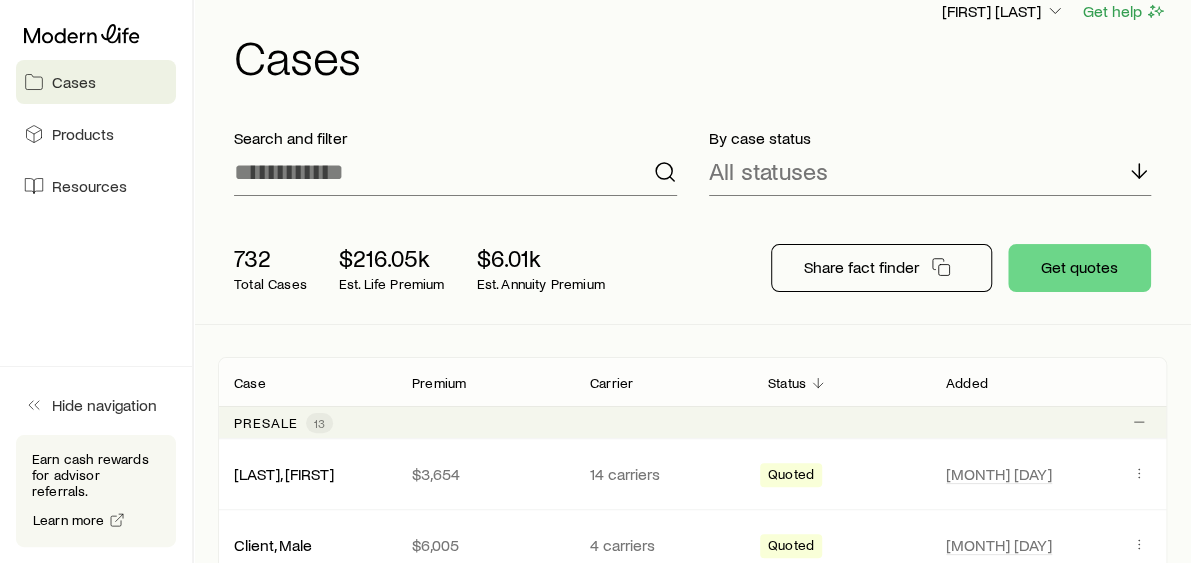 scroll, scrollTop: 0, scrollLeft: 0, axis: both 